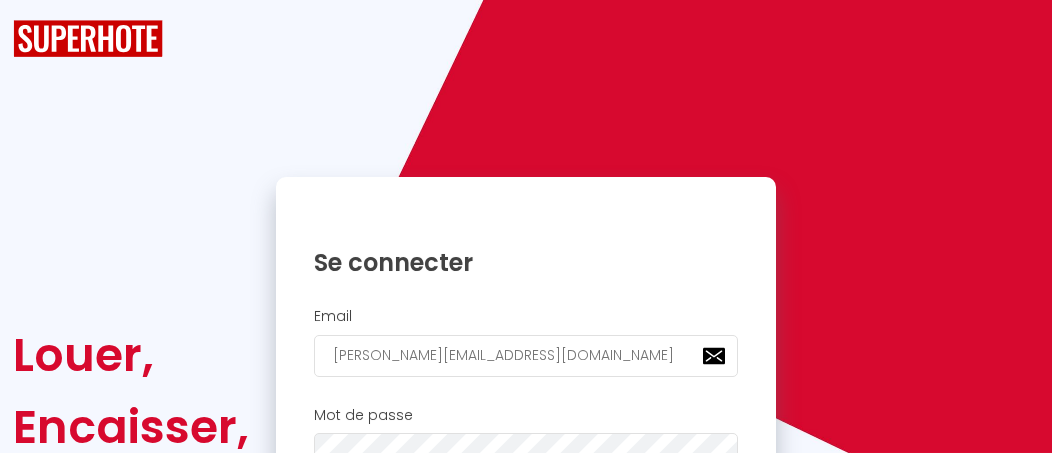 scroll, scrollTop: 282, scrollLeft: 0, axis: vertical 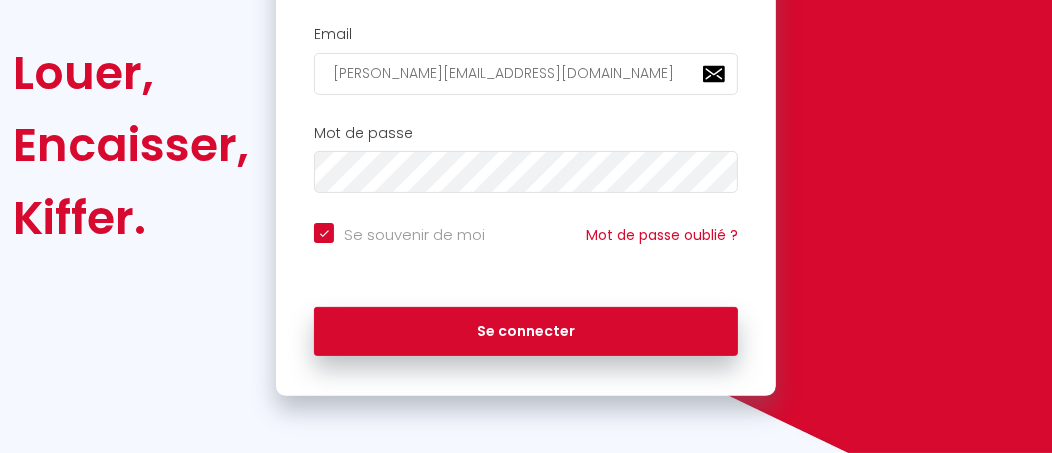 type on "a" 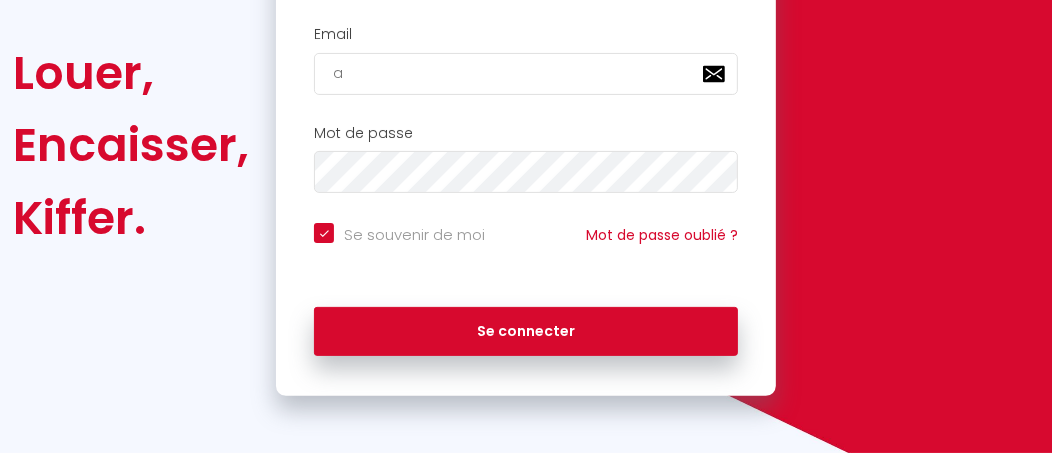 checkbox on "true" 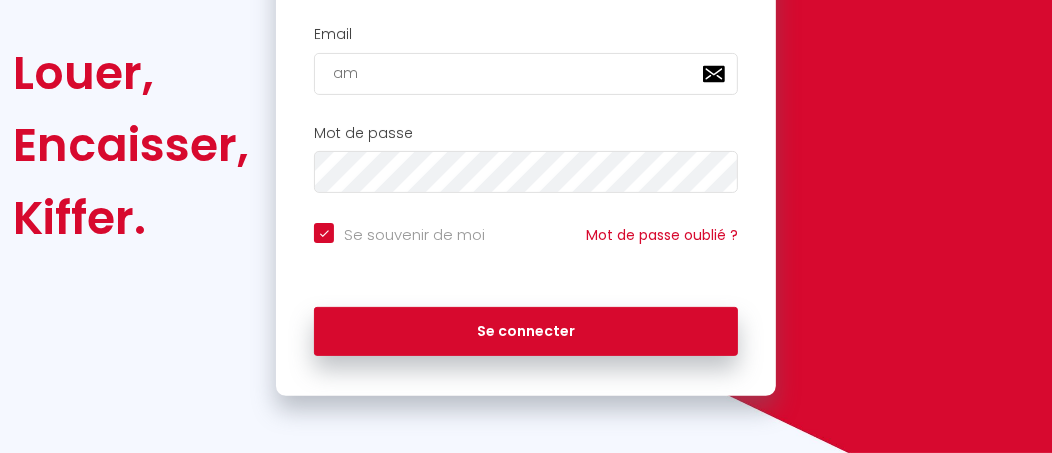 checkbox on "true" 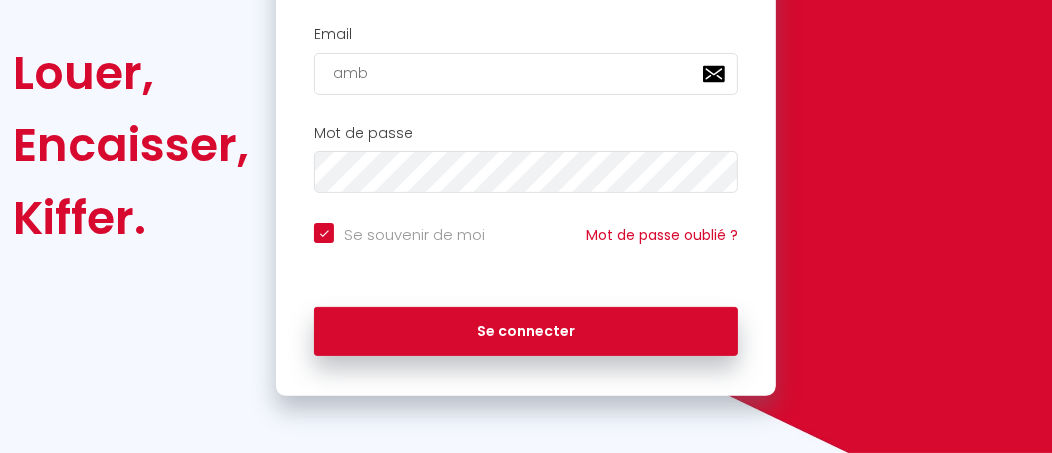 checkbox on "true" 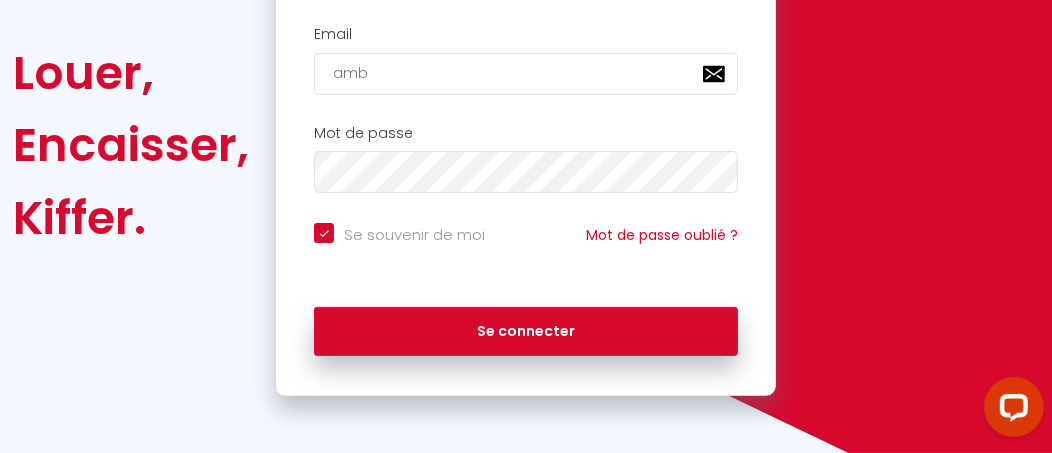 scroll, scrollTop: 0, scrollLeft: 0, axis: both 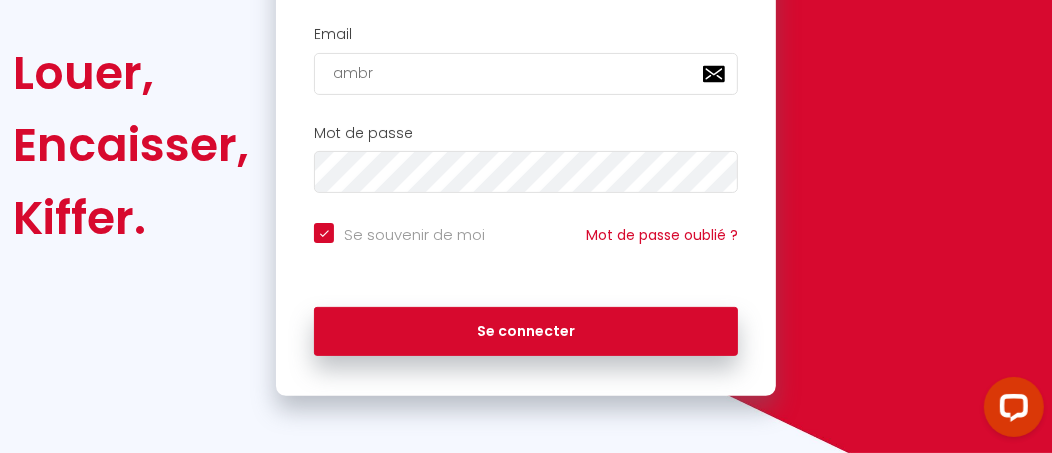 checkbox on "true" 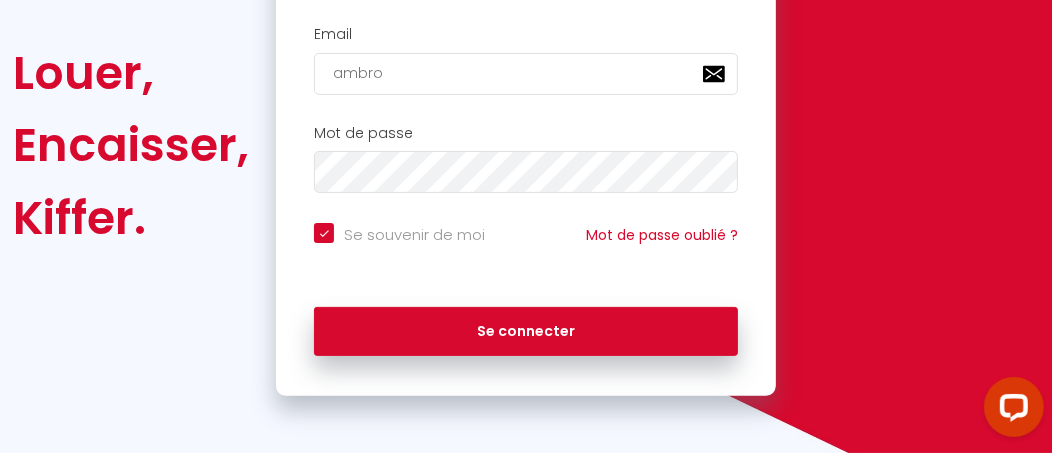 checkbox on "true" 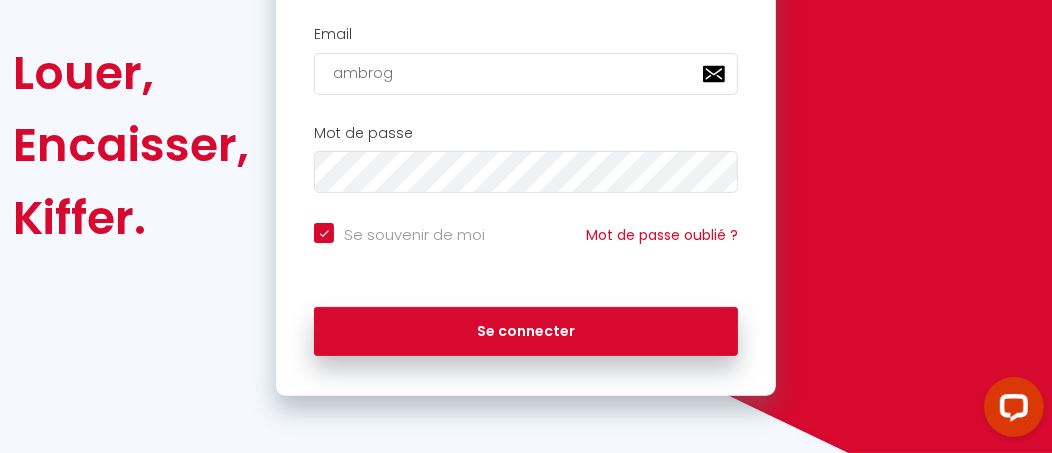 checkbox on "true" 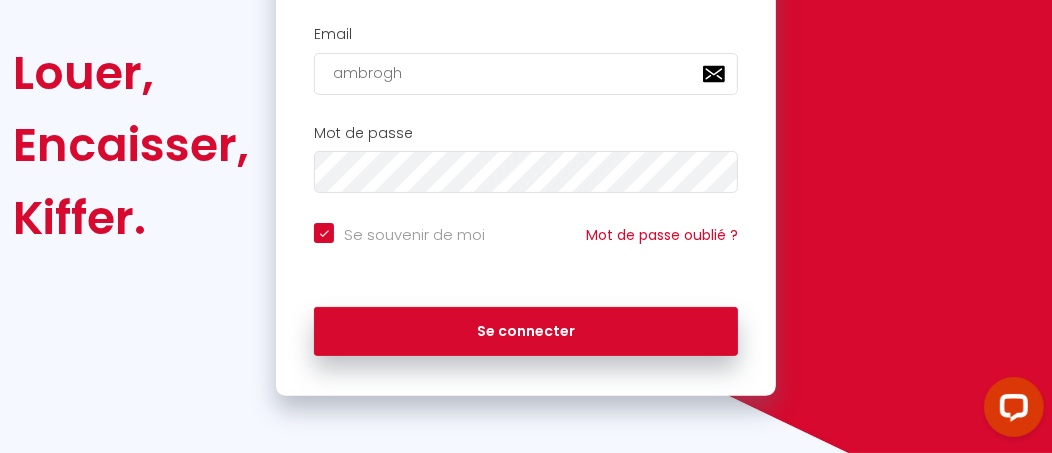 checkbox on "true" 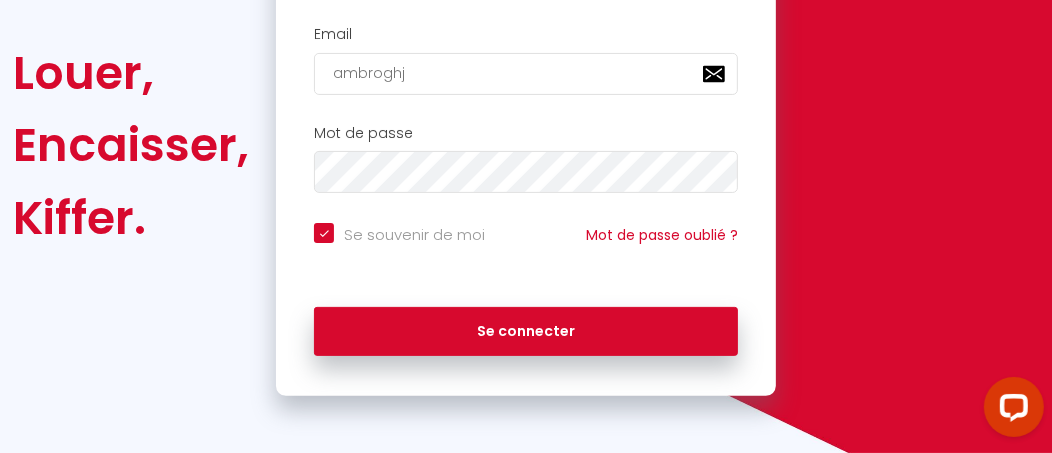 checkbox on "true" 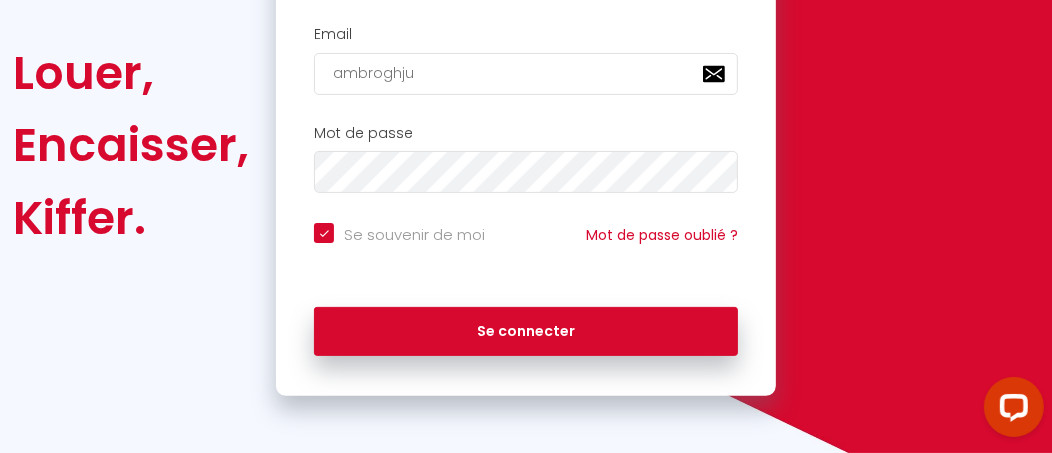 checkbox on "true" 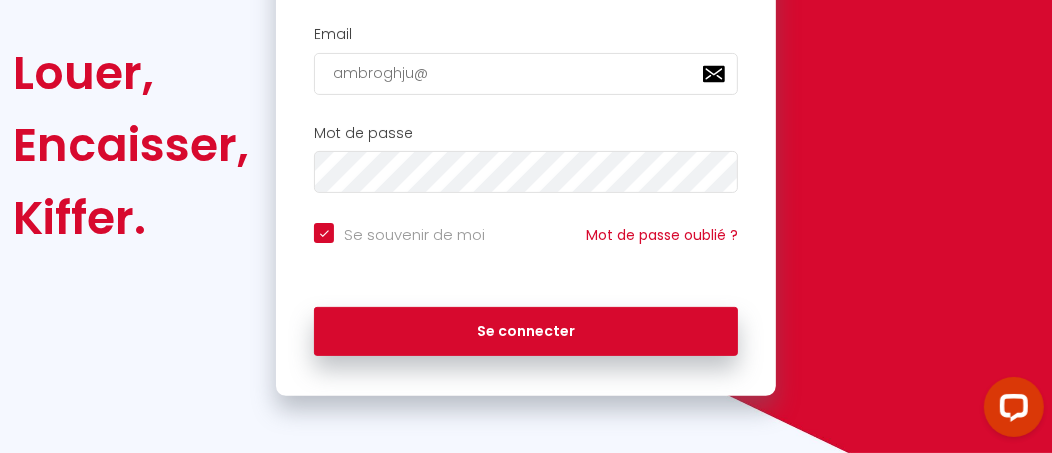 type on "ambroghju@o" 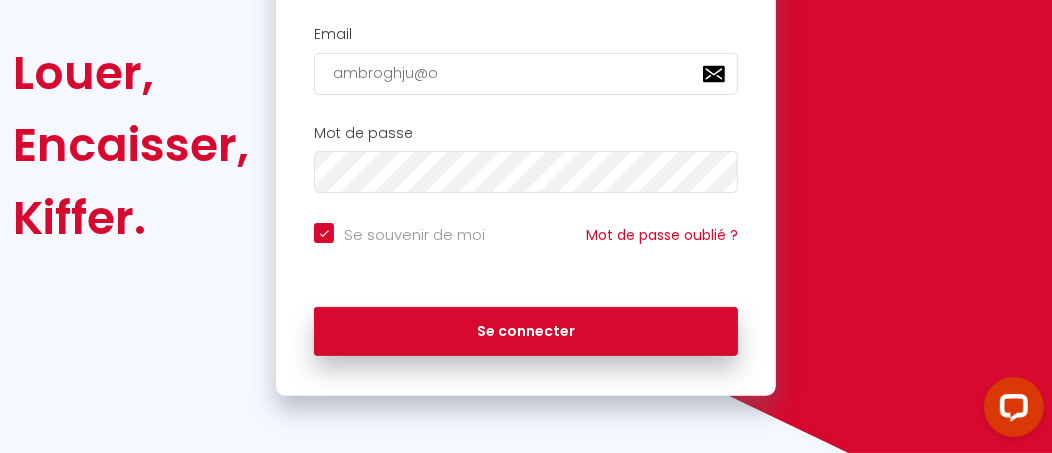 checkbox on "true" 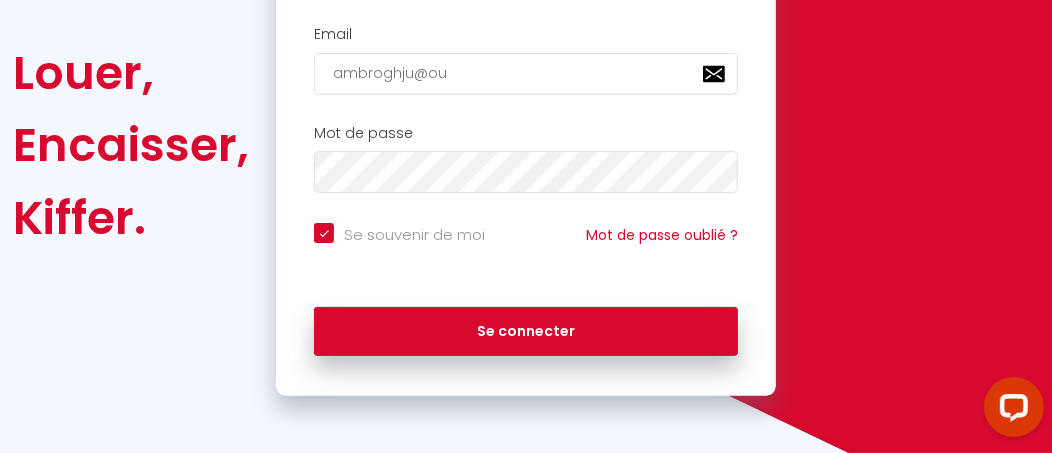 checkbox on "true" 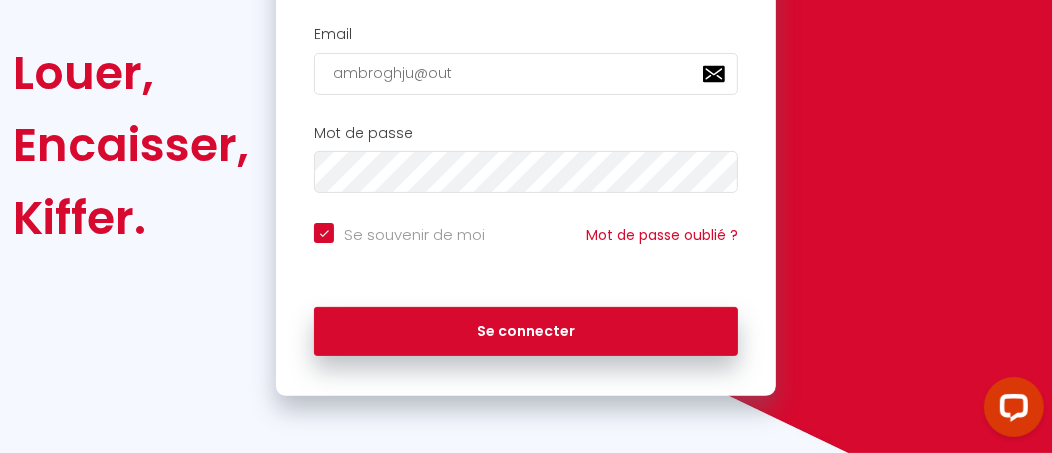 checkbox on "true" 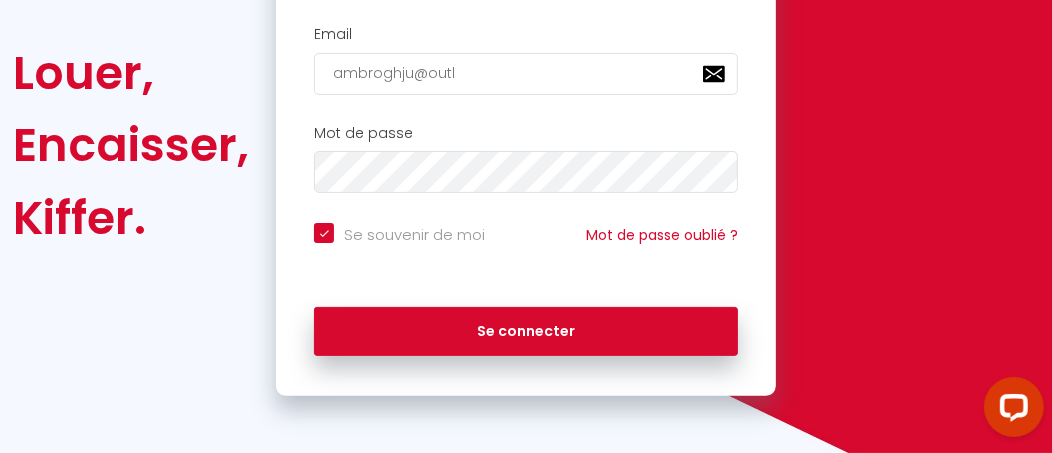 type on "ambroghju@outlo" 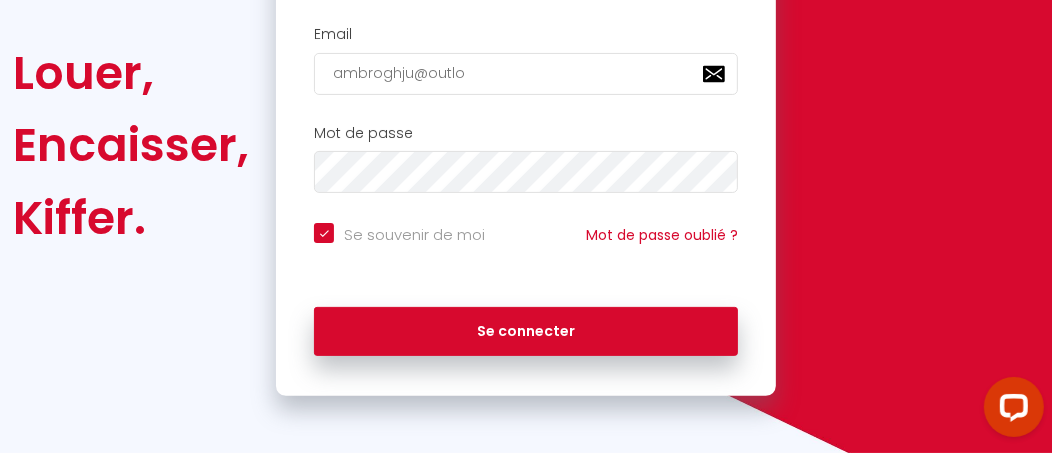 checkbox on "true" 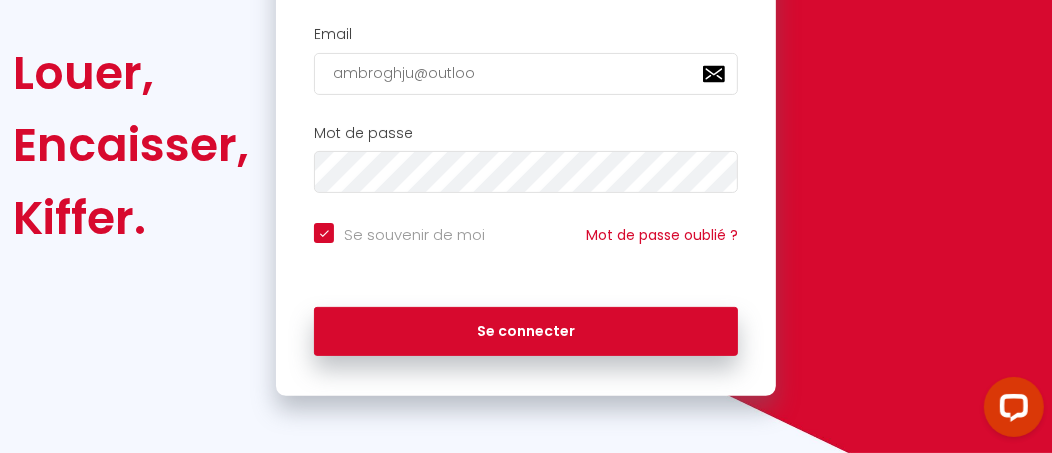 type on "[EMAIL_ADDRESS]" 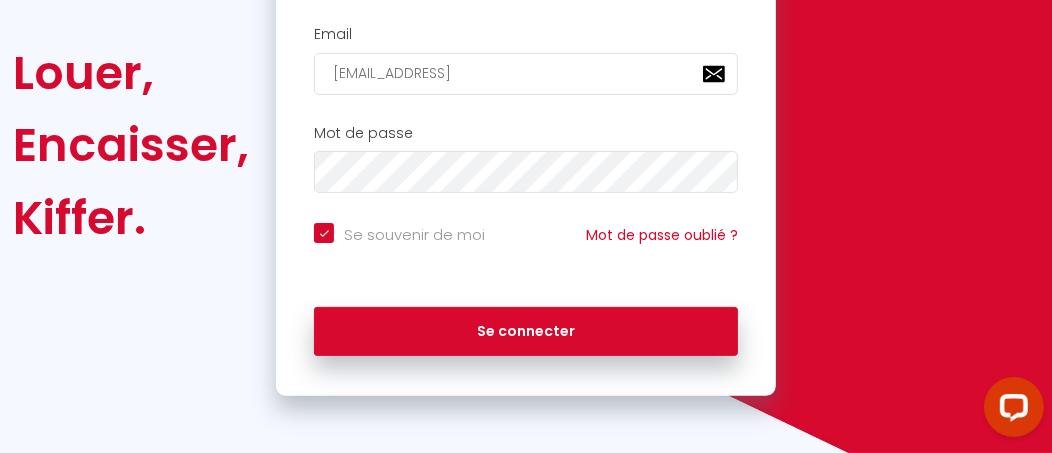 checkbox on "true" 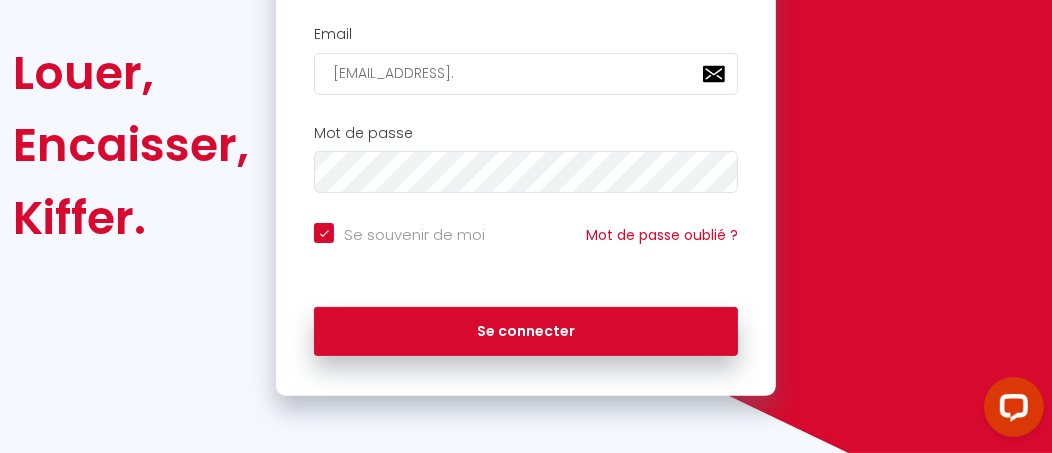 type on "ambroghju@outlook.c" 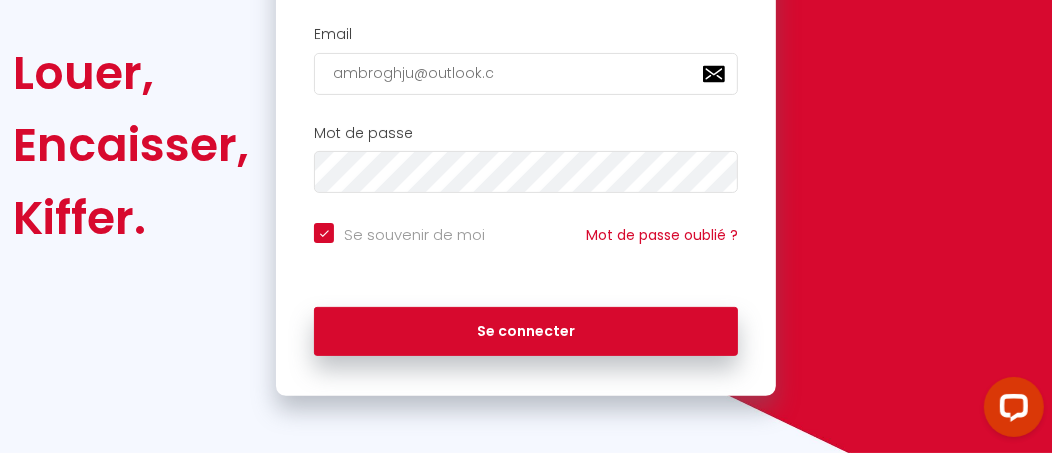 type on "[EMAIL_ADDRESS][DOMAIN_NAME]" 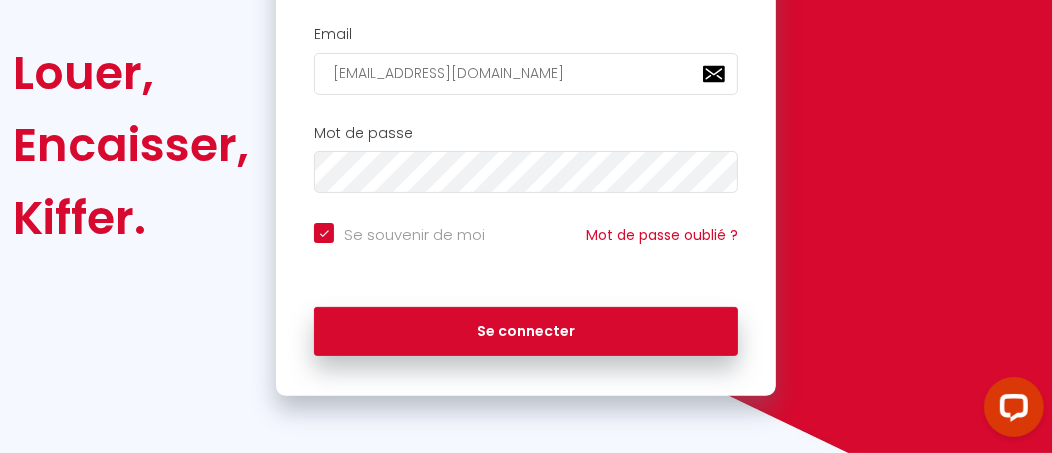 checkbox on "true" 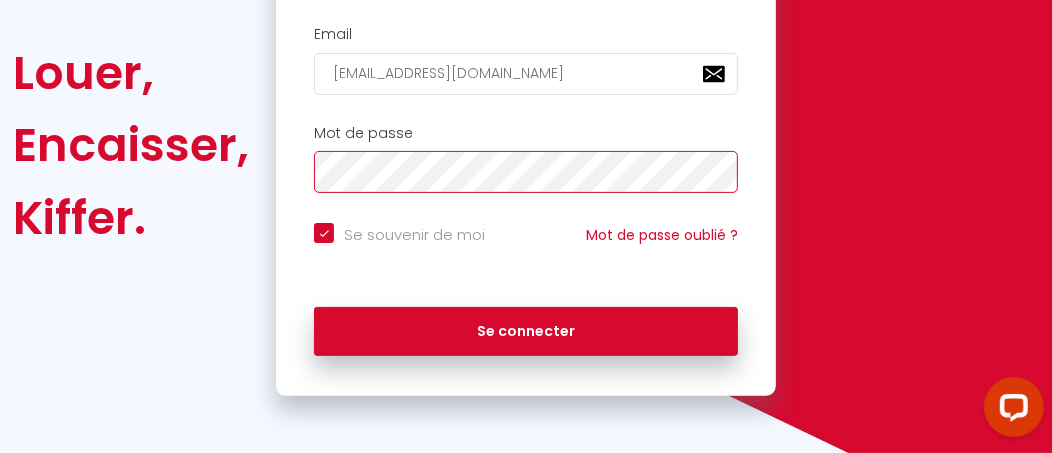 click on "Se connecter
Email   [EMAIL_ADDRESS][DOMAIN_NAME]   Mot de passe       Se souvenir de moi   Mot de passe oublié ?     Se connecter" at bounding box center (526, 146) 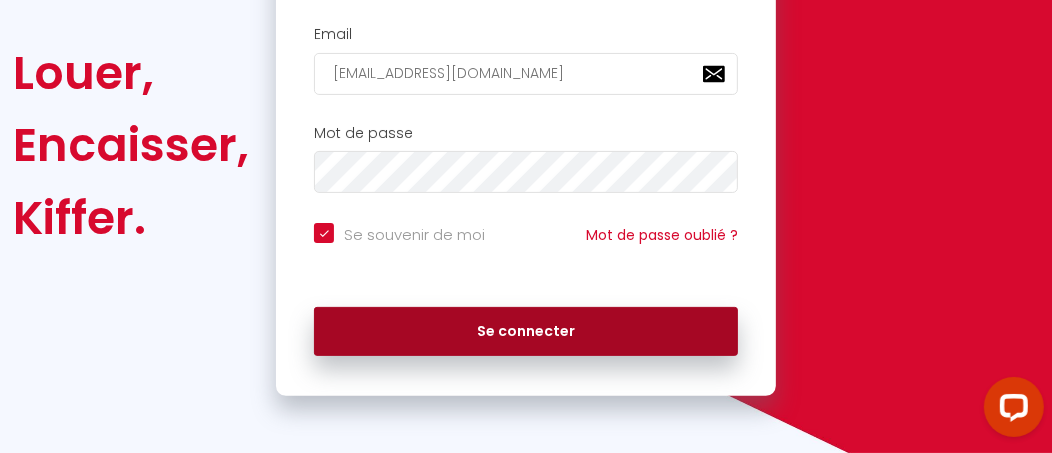 click on "Se connecter" at bounding box center (526, 332) 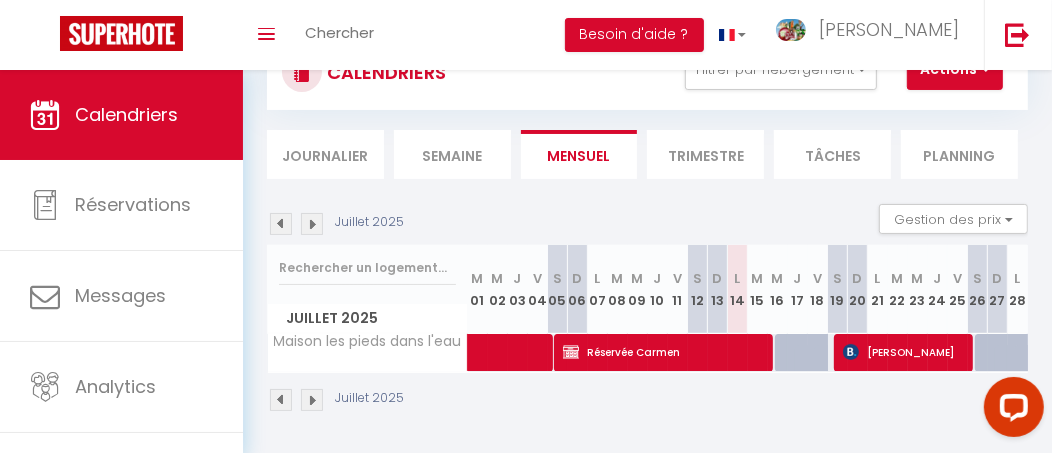 scroll, scrollTop: 93, scrollLeft: 0, axis: vertical 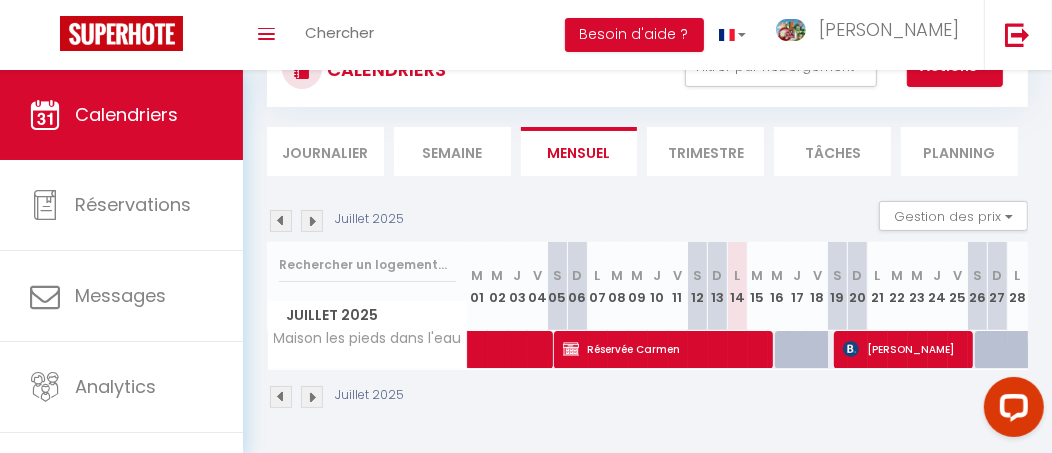 click at bounding box center [312, 221] 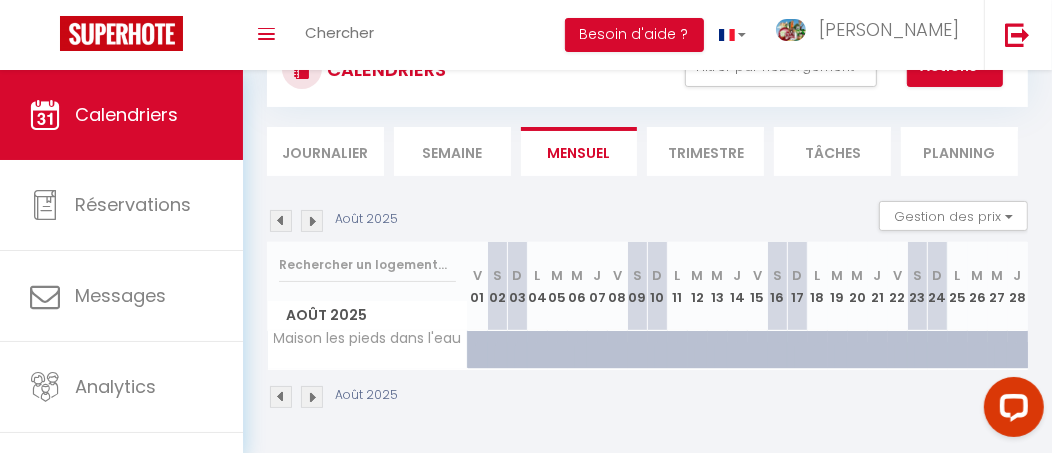 click at bounding box center (312, 221) 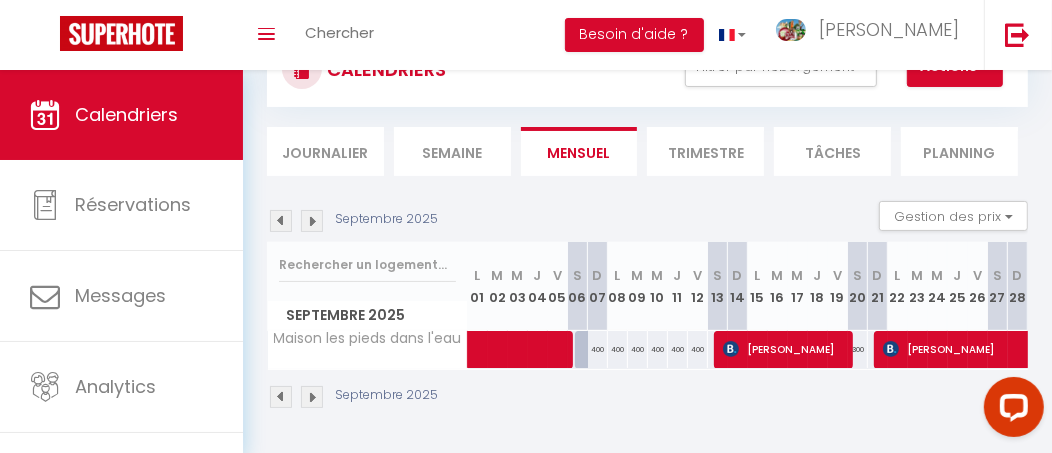 click at bounding box center [312, 221] 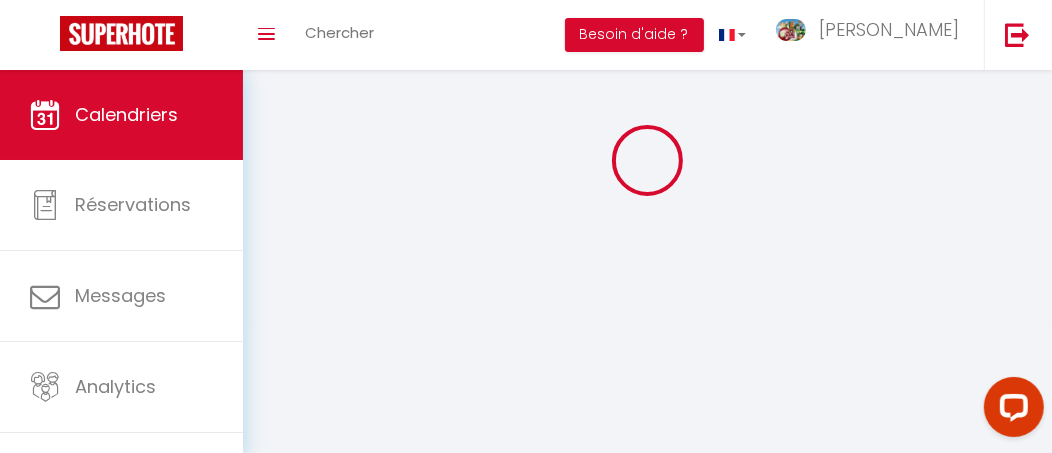 scroll, scrollTop: 93, scrollLeft: 0, axis: vertical 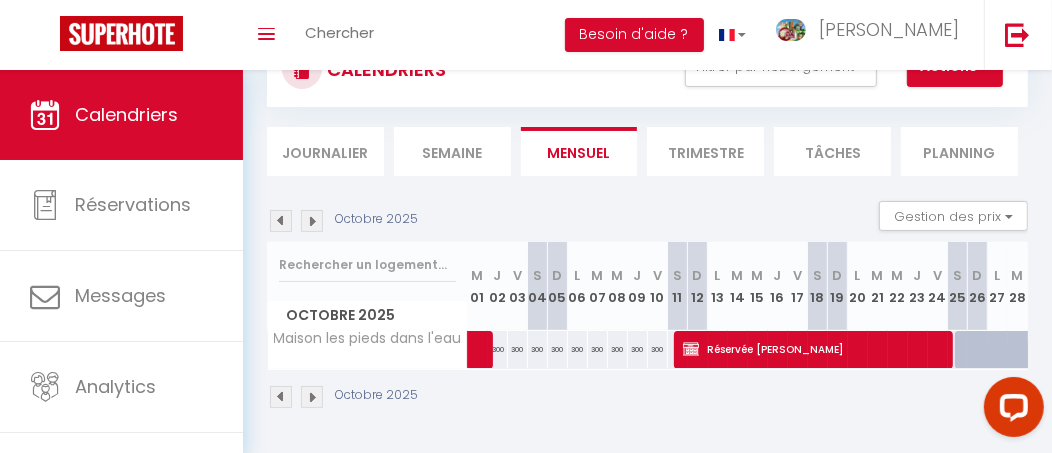click at bounding box center [312, 221] 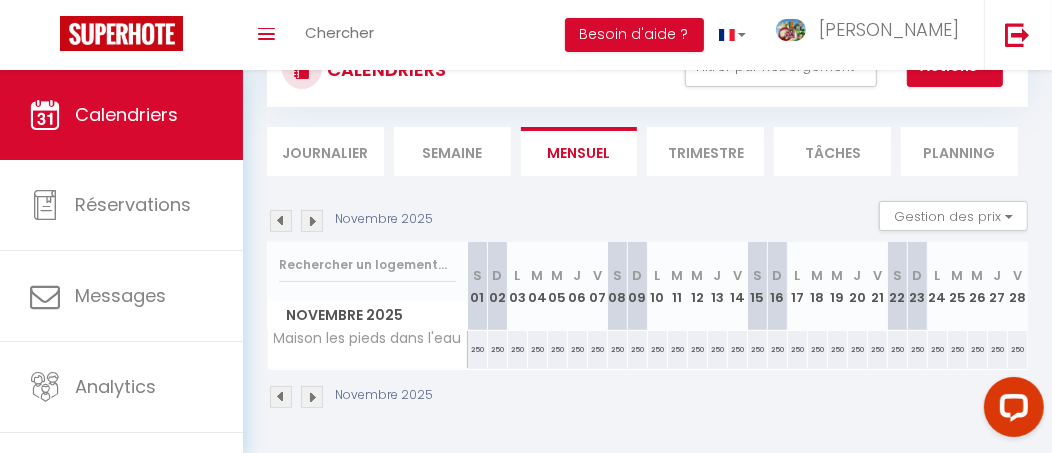 click on "S
01" at bounding box center (478, 286) 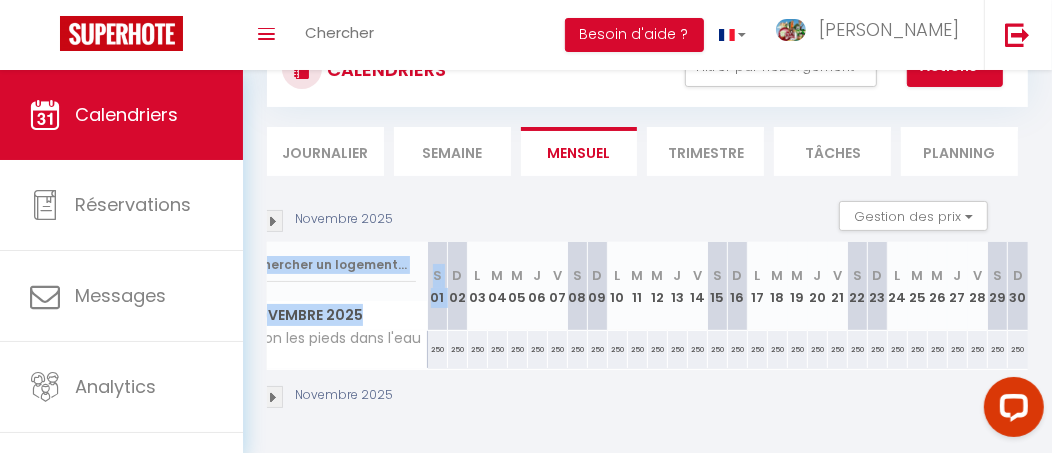 drag, startPoint x: 497, startPoint y: 256, endPoint x: 1022, endPoint y: 299, distance: 526.758 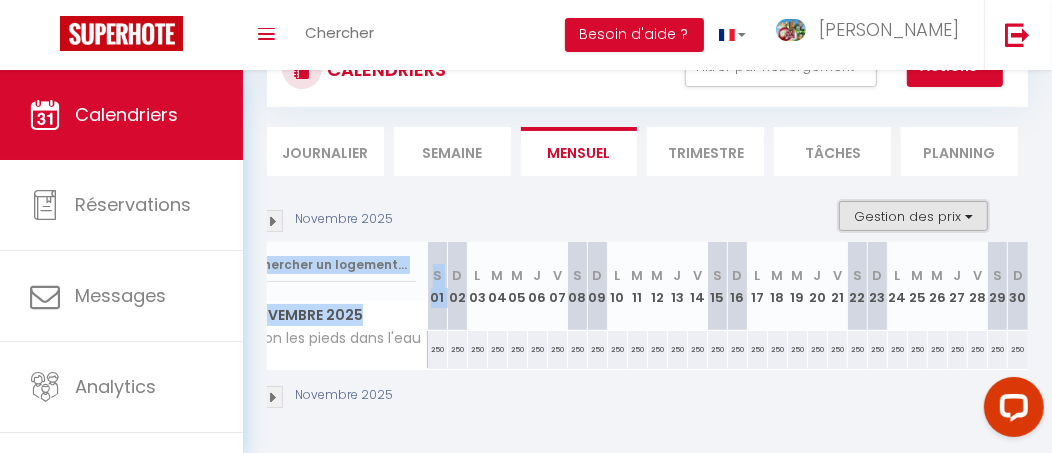 click on "Gestion des prix" at bounding box center (913, 216) 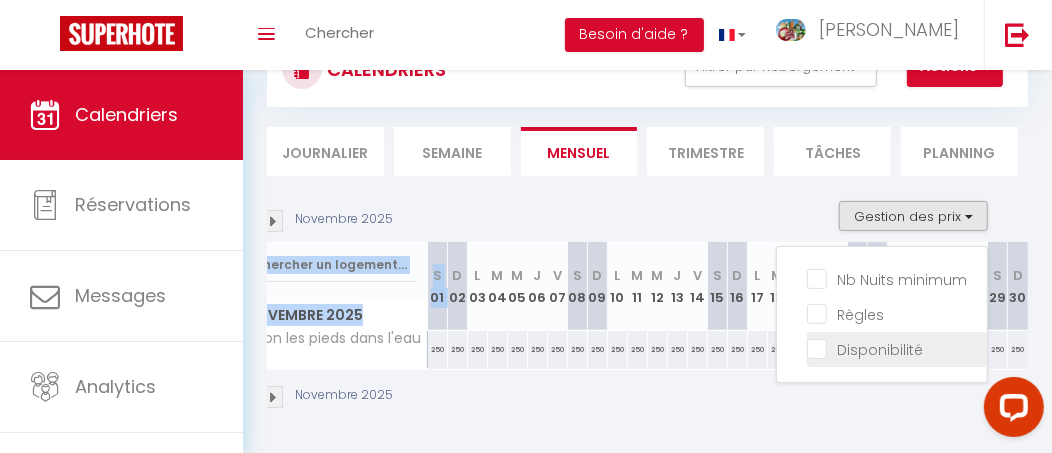 click on "Disponibilité" at bounding box center (897, 348) 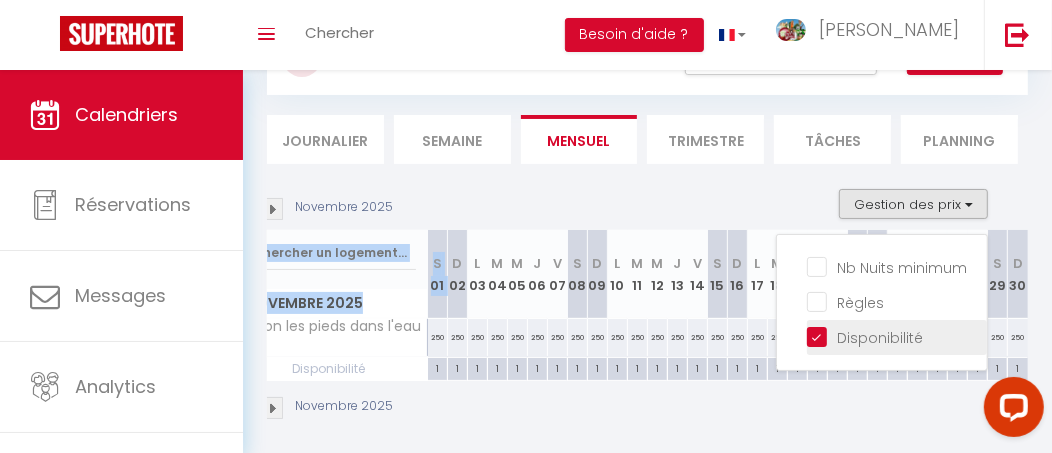 click on "Disponibilité" at bounding box center (897, 336) 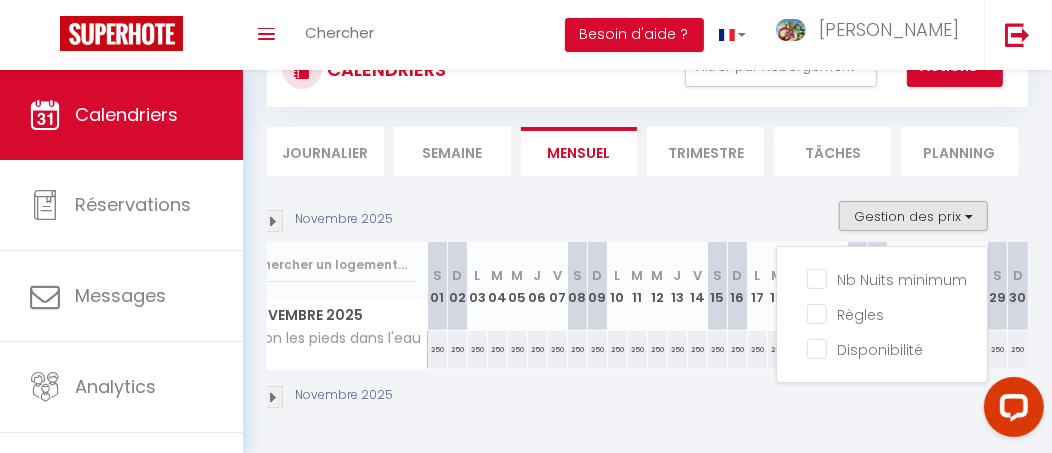 click on "Tâches" at bounding box center (832, 151) 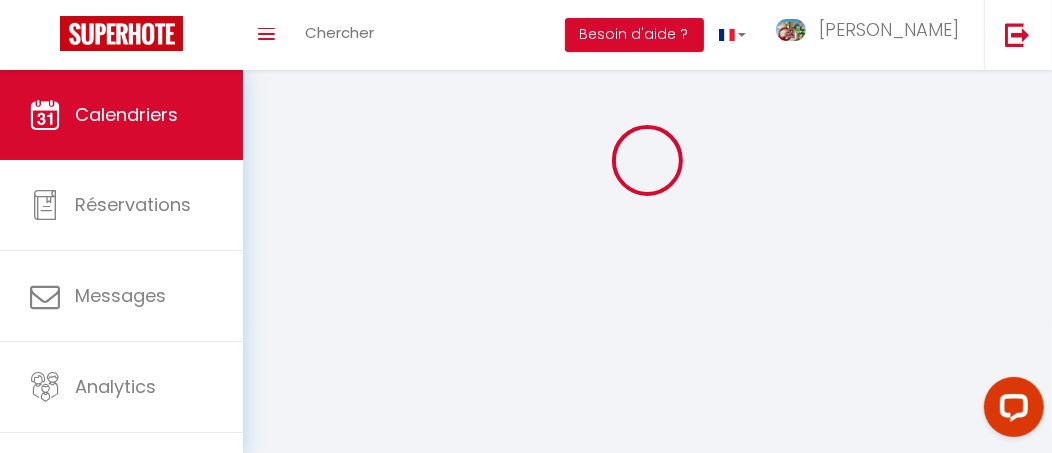 scroll, scrollTop: 93, scrollLeft: 0, axis: vertical 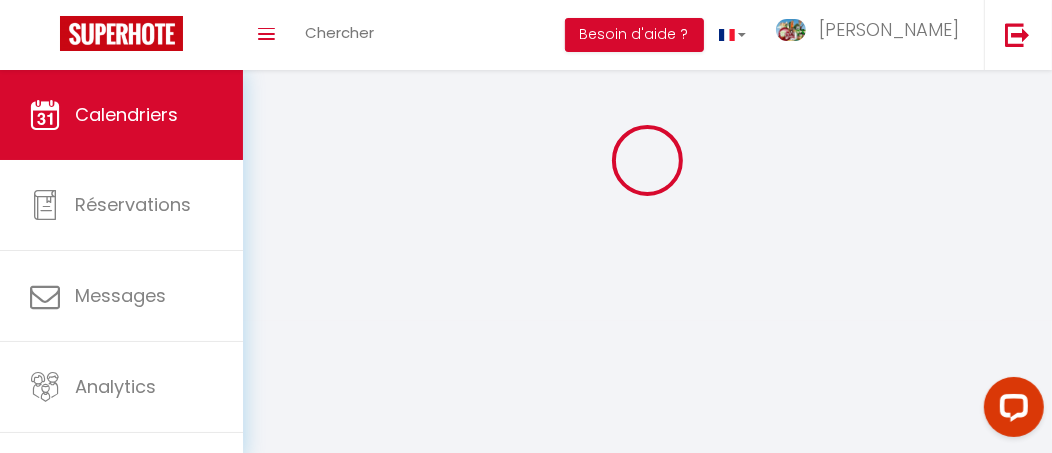 select 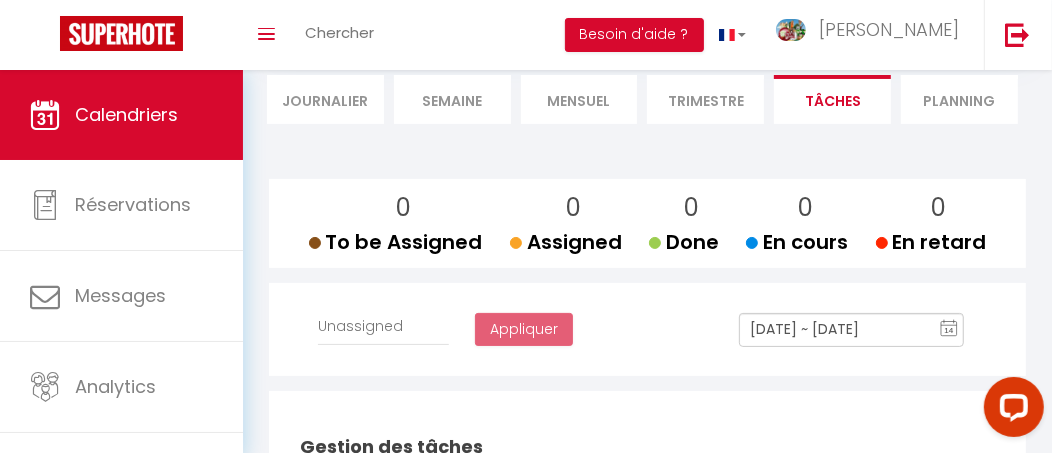 scroll, scrollTop: 0, scrollLeft: 0, axis: both 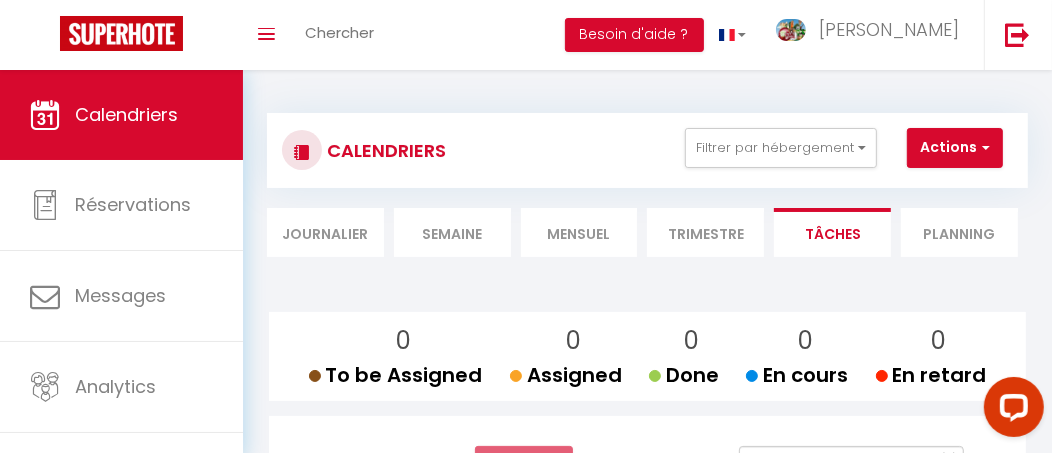 click on "Mensuel" at bounding box center (579, 232) 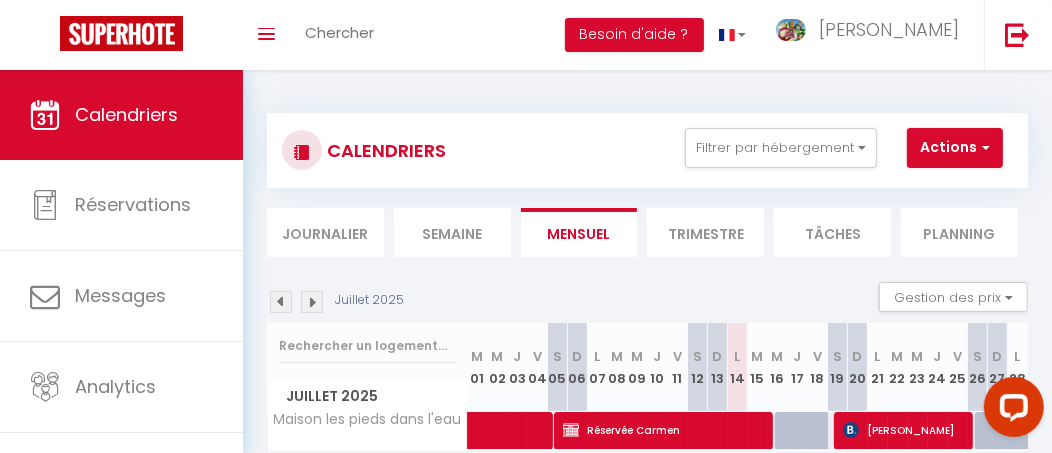 click on "Journalier" at bounding box center [325, 232] 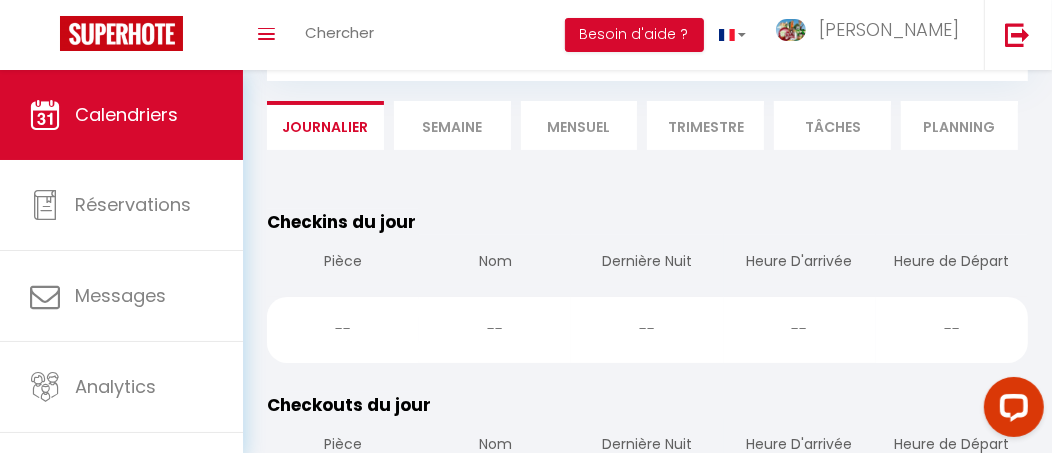 scroll, scrollTop: 0, scrollLeft: 0, axis: both 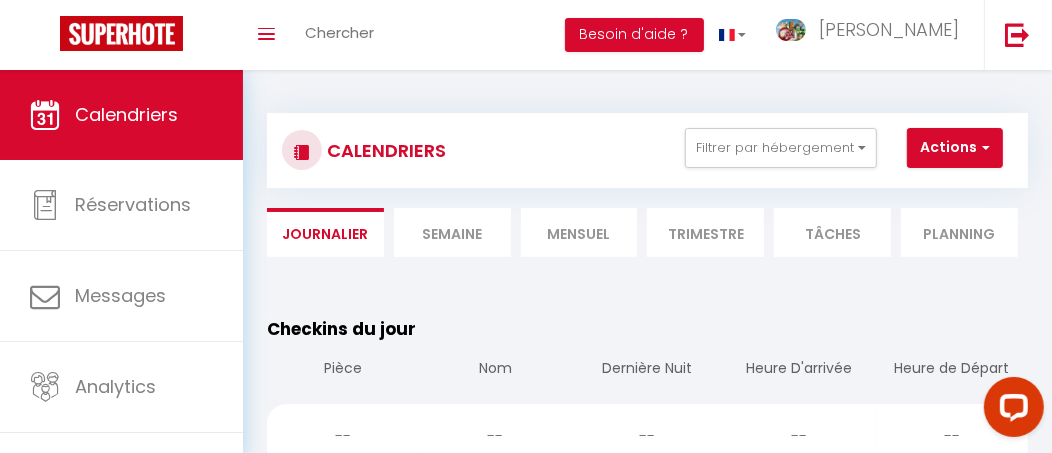 click on "Semaine" at bounding box center (452, 232) 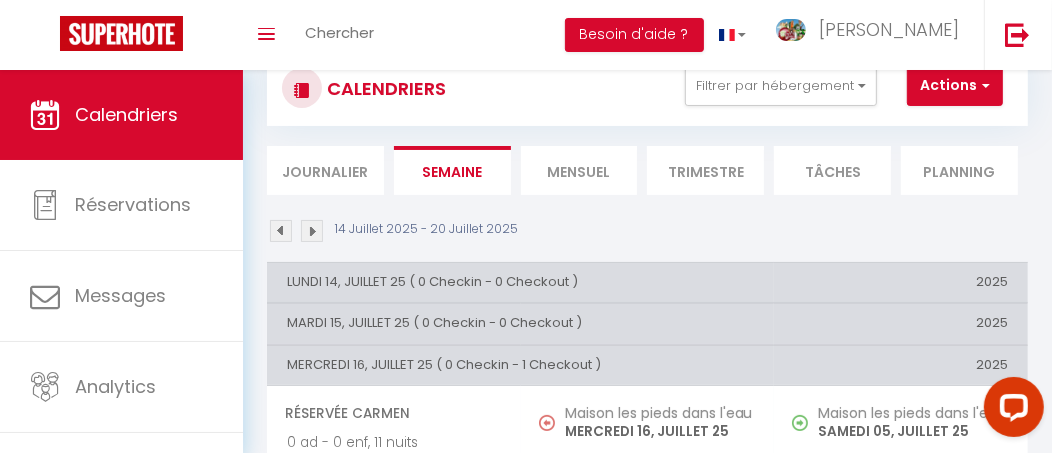 scroll, scrollTop: 0, scrollLeft: 0, axis: both 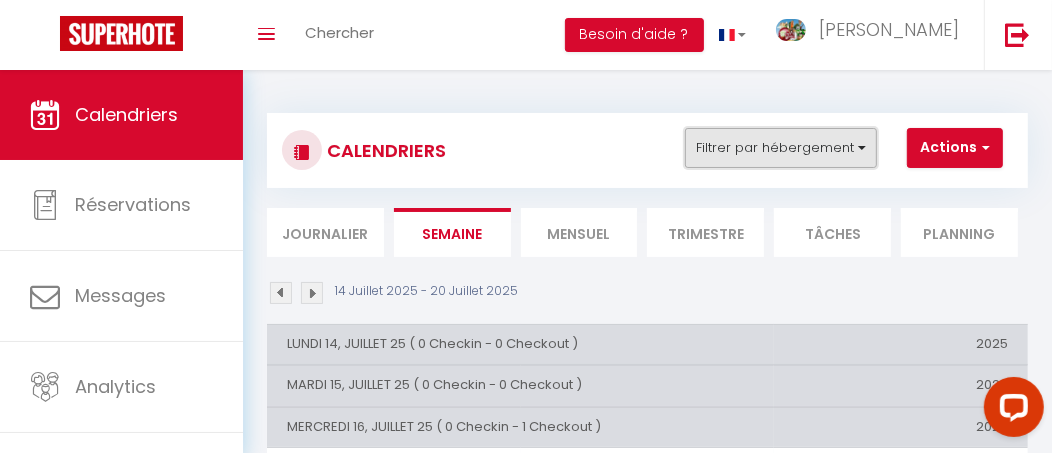 click on "Filtrer par hébergement" at bounding box center (781, 148) 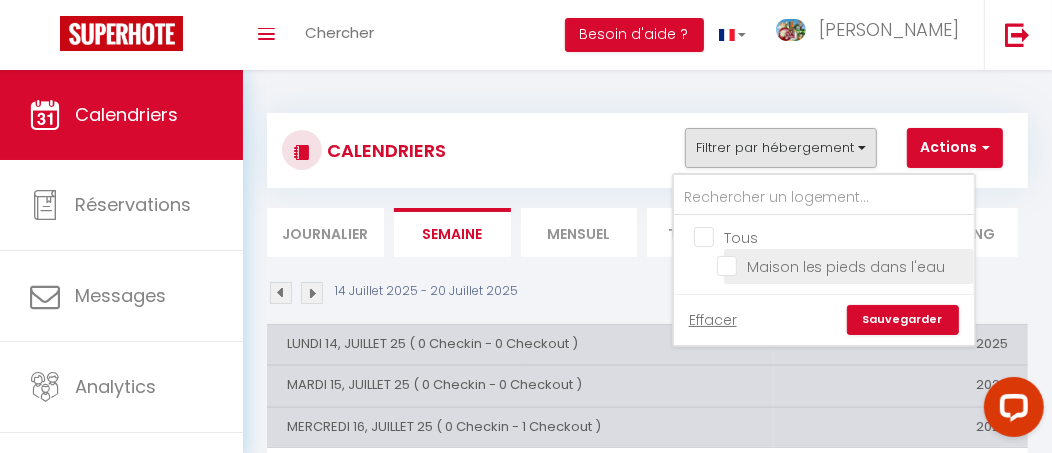 click on "Maison les pieds dans l'eau" at bounding box center [842, 265] 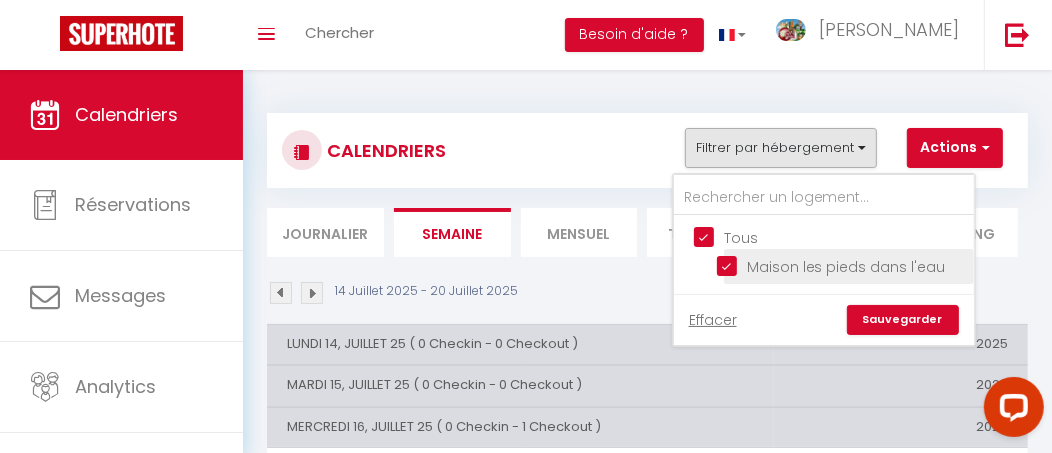 checkbox on "true" 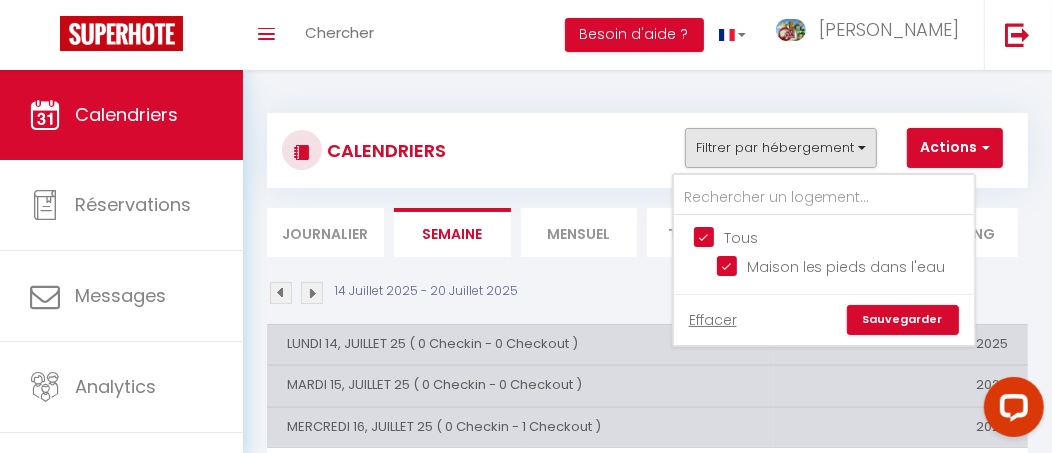 click on "14 Juillet 2025 - 20 Juillet 2025
LUNDI 14, JUILLET 25 ( 0 Checkin - 0 Checkout )
2025
Réservée Carmen
0 ad - 0 enf, 11 nuits
Maison les pieds dans l'eau
SAMEDI 05, JUILLET 25
Maison les pieds dans l'eau
MERCREDI 16, JUILLET 25
Maison les pieds dans l'eau
SAMEDI 05, JUILLET 25" at bounding box center (647, 514) 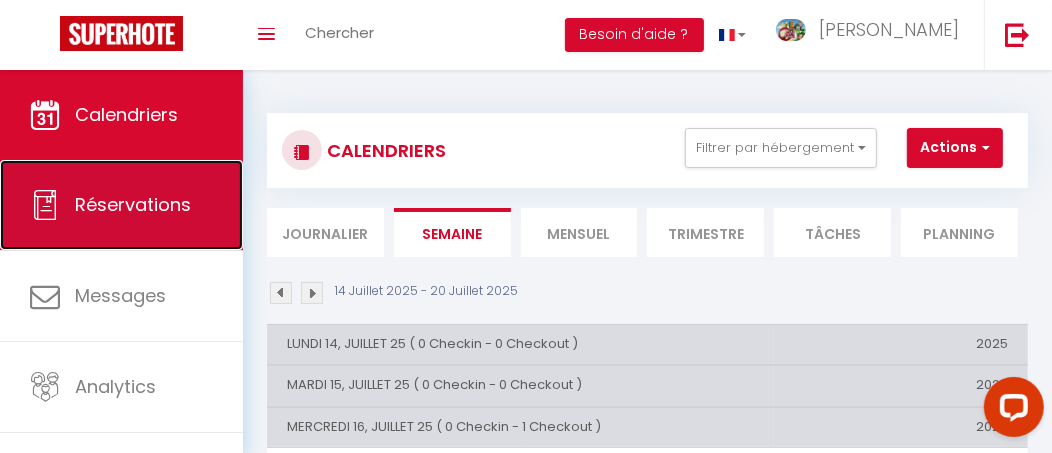 click on "Réservations" at bounding box center (133, 204) 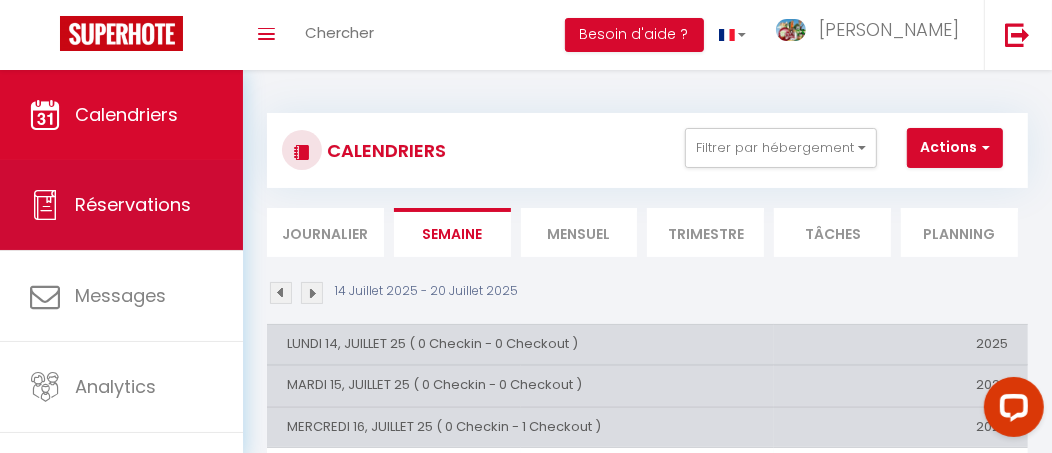 select on "not_cancelled" 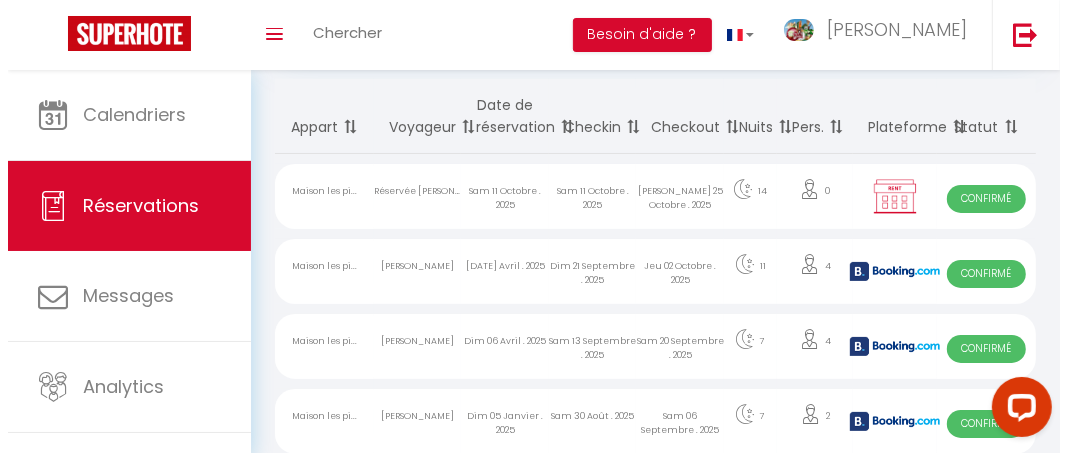 scroll, scrollTop: 0, scrollLeft: 0, axis: both 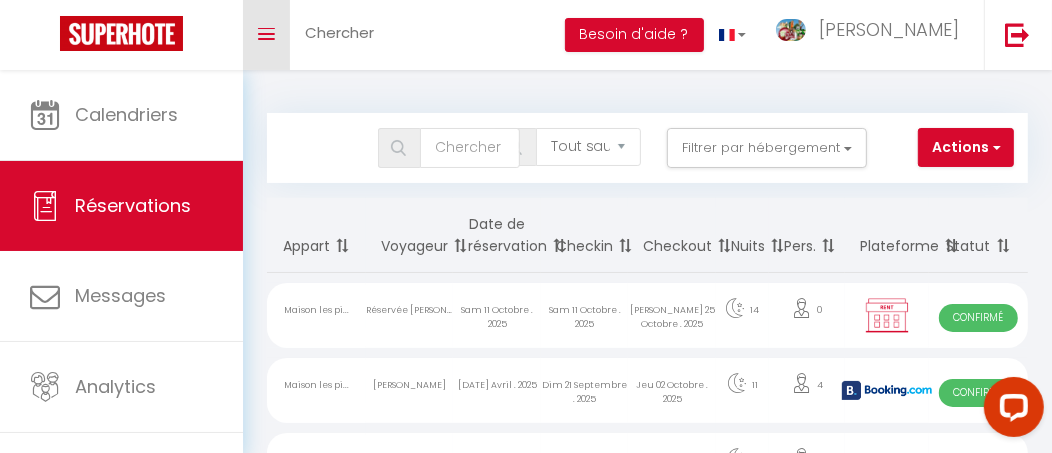 click at bounding box center [266, 34] 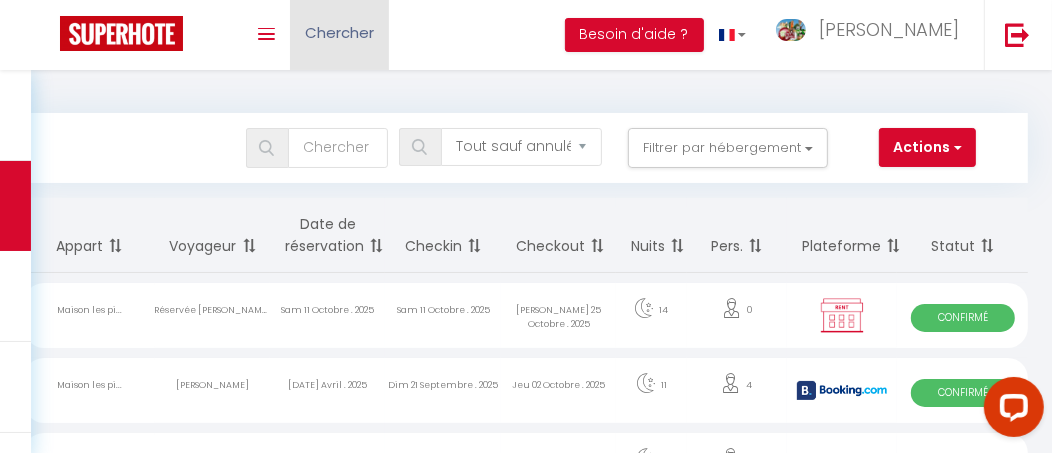 click on "Chercher" at bounding box center [339, 35] 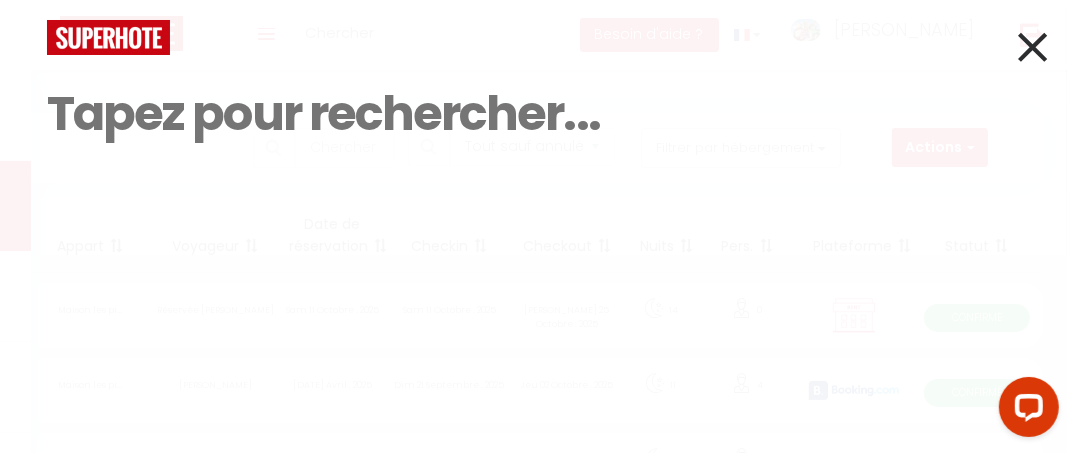 click at bounding box center [533, 37] 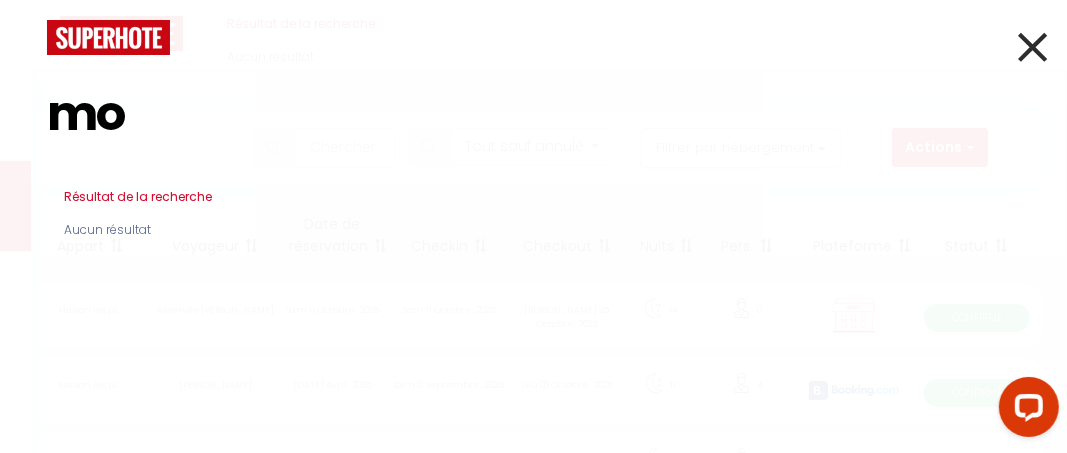 type on "m" 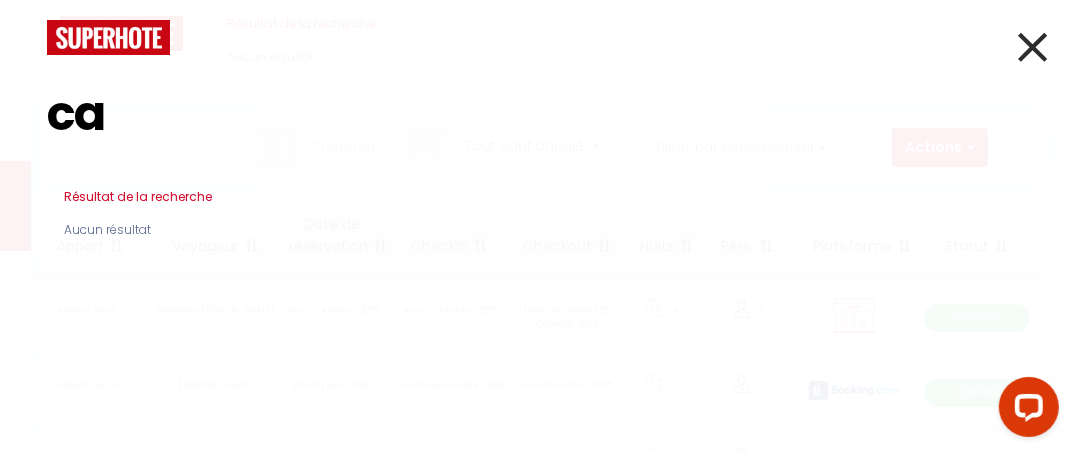 type on "c" 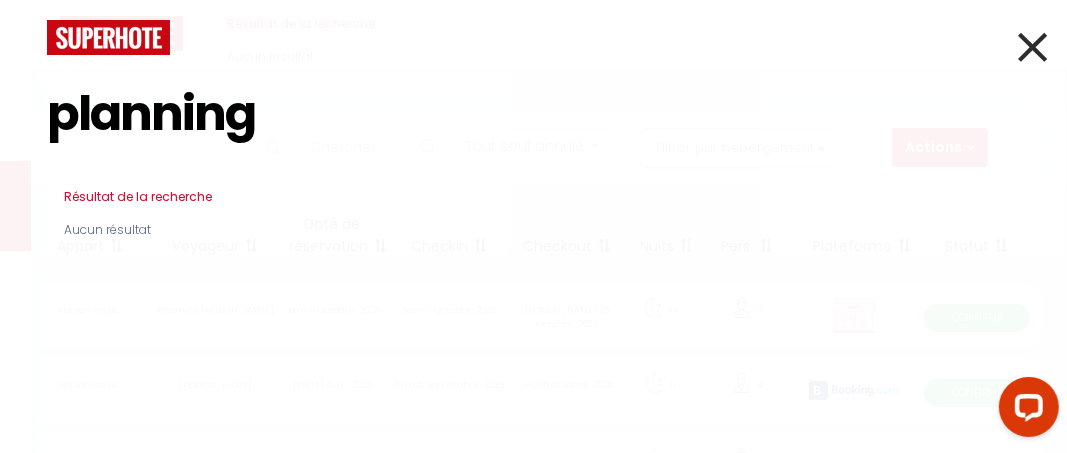 type on "planning" 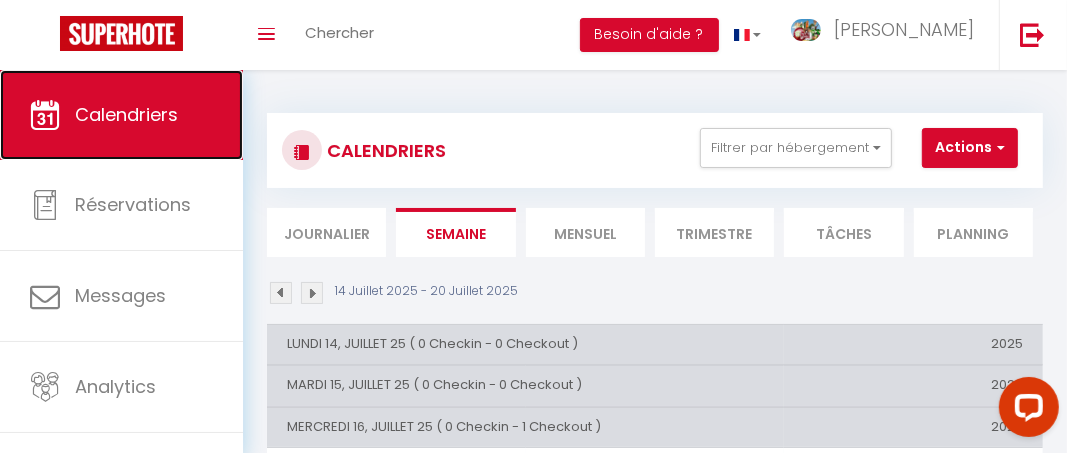 click on "Calendriers" at bounding box center [126, 114] 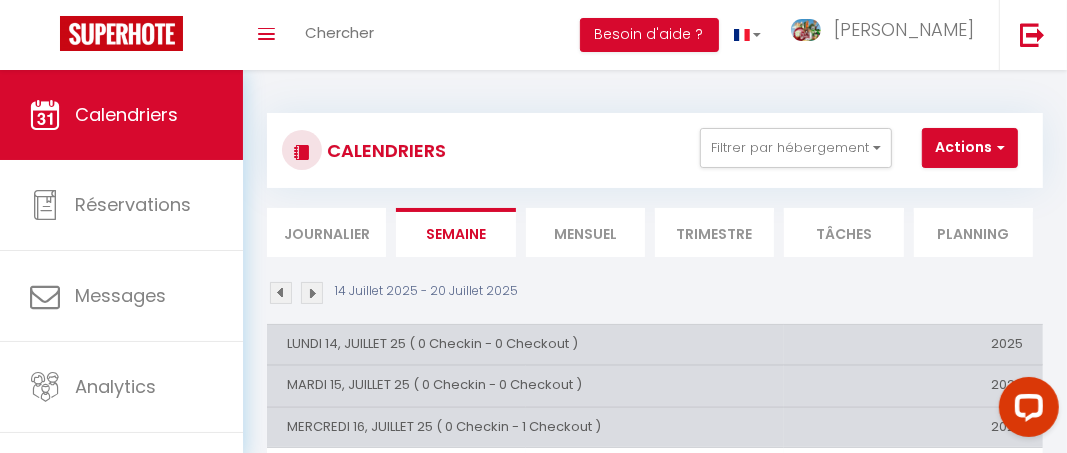 click on "Mensuel" at bounding box center (585, 232) 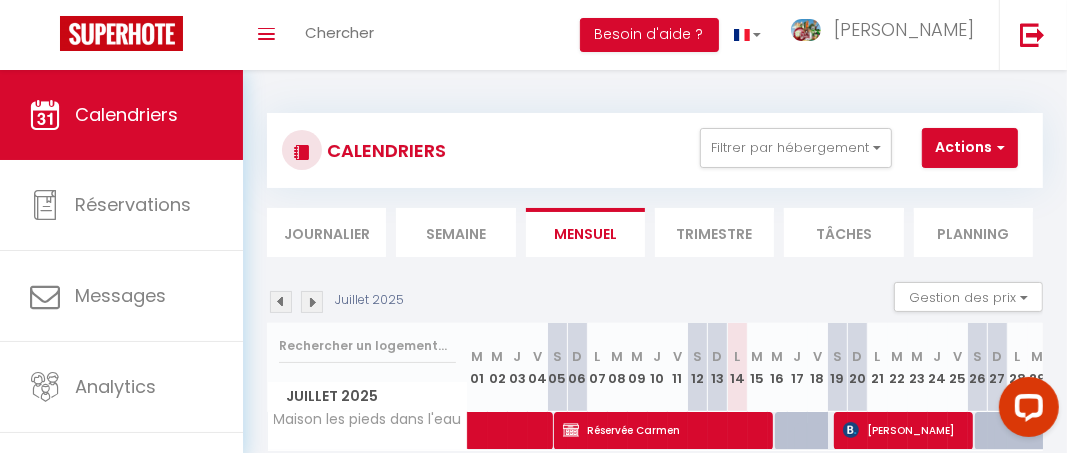 click at bounding box center (312, 302) 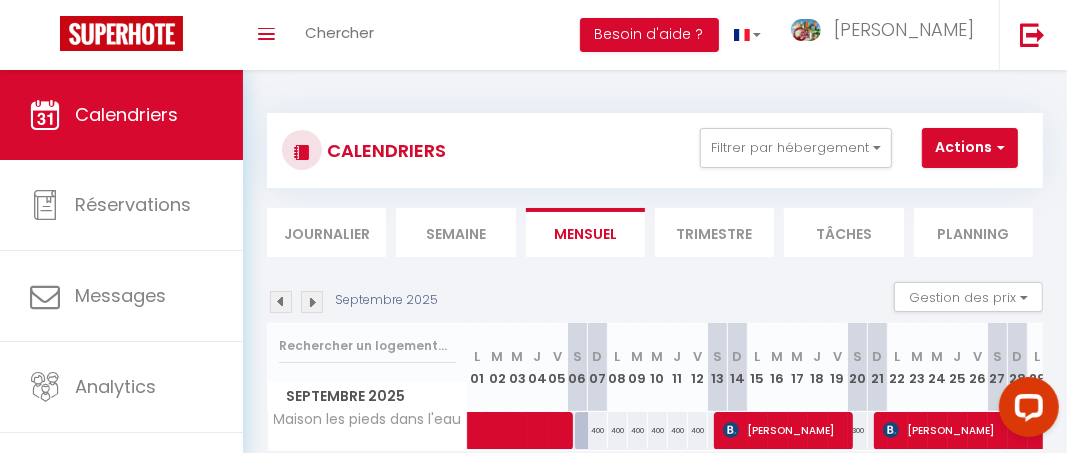 click at bounding box center (312, 302) 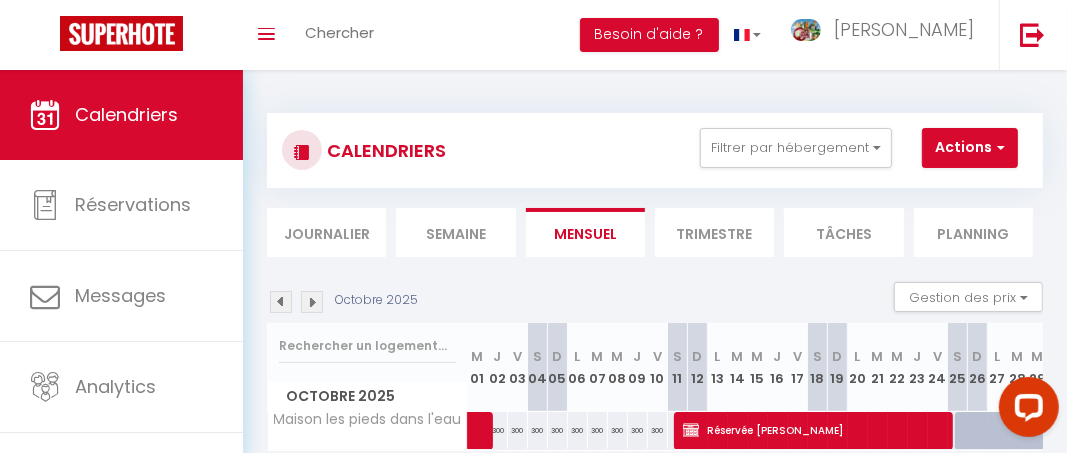 click at bounding box center [312, 302] 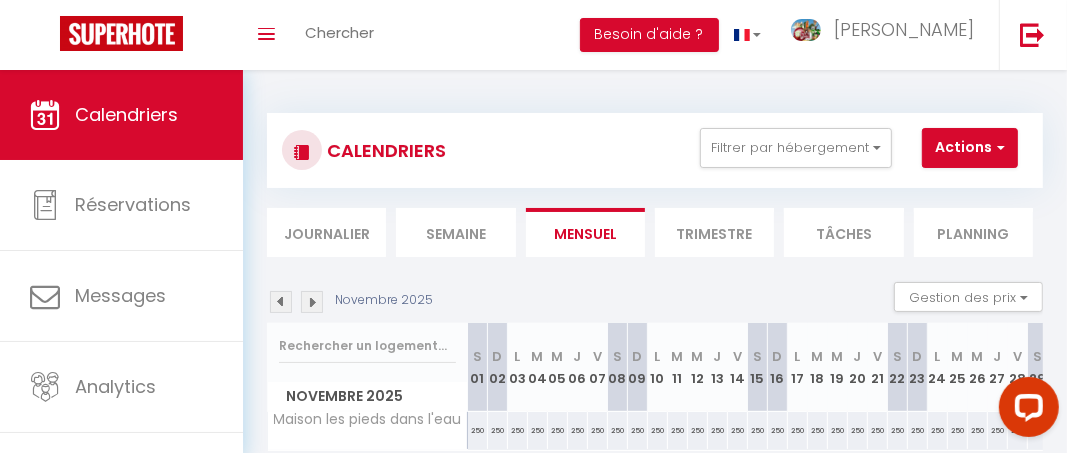 click on "Planning" at bounding box center [973, 232] 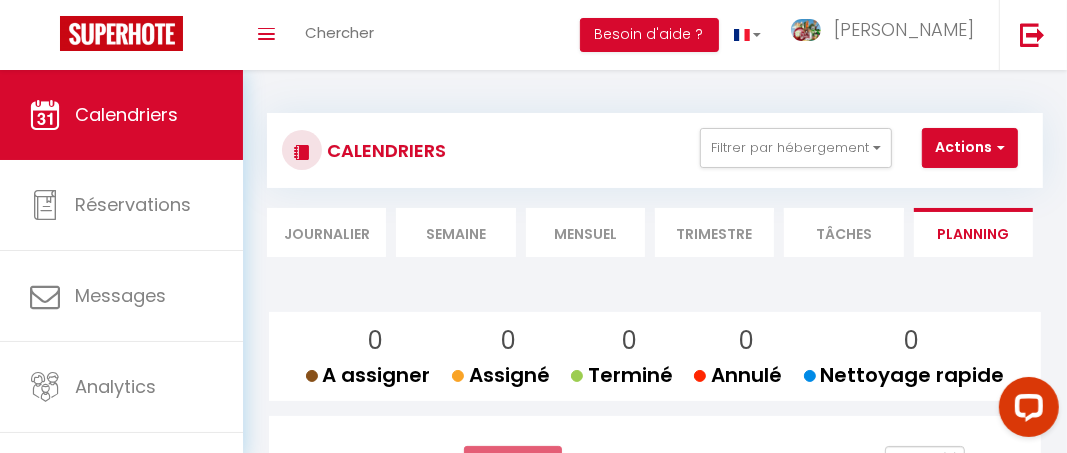 click on "Tâches" at bounding box center (843, 232) 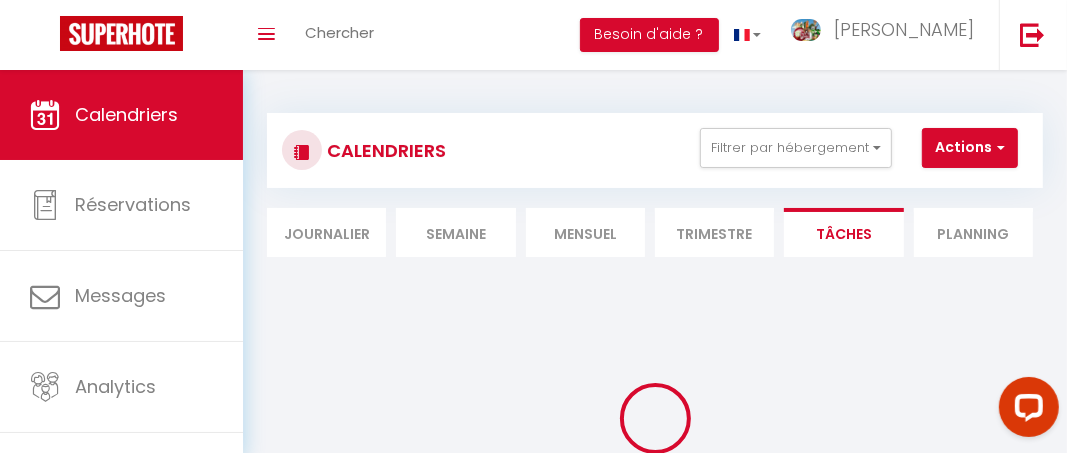 select 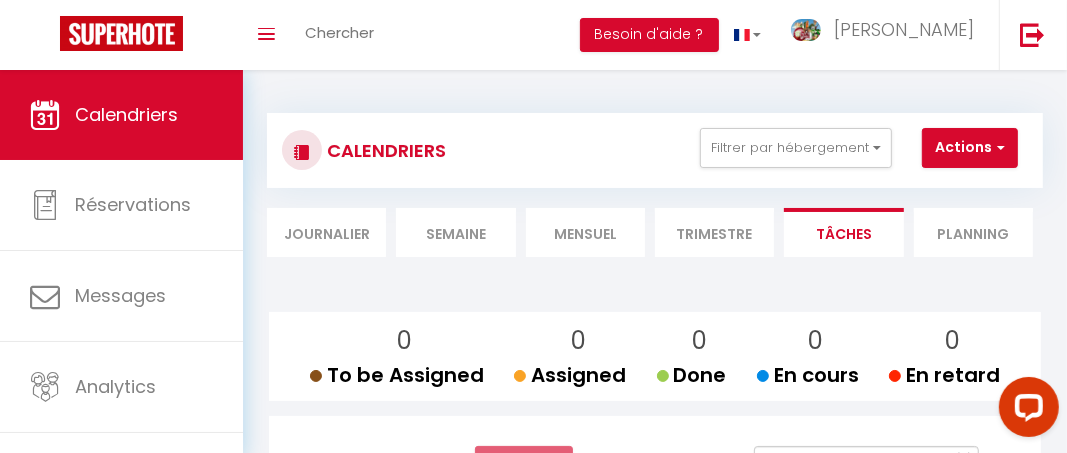 click on "Trimestre" at bounding box center (714, 232) 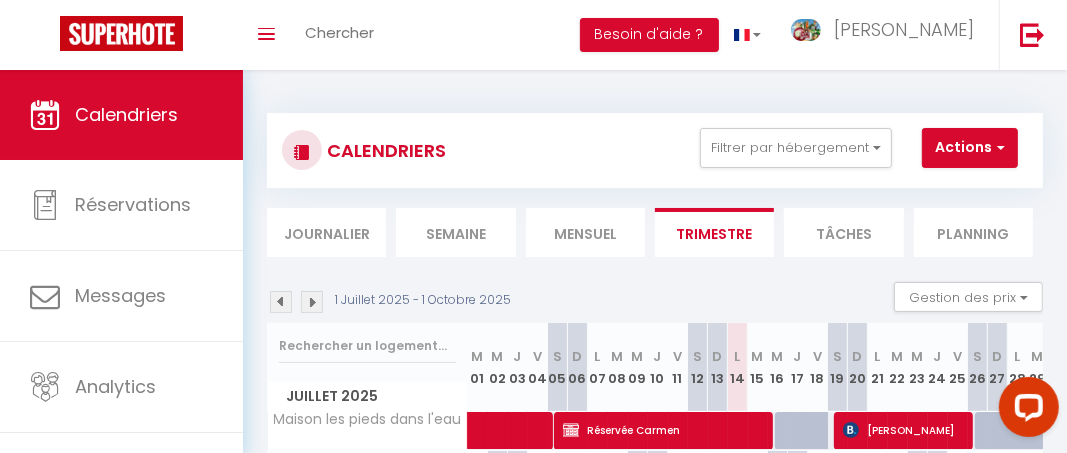 click on "Mensuel" at bounding box center [585, 232] 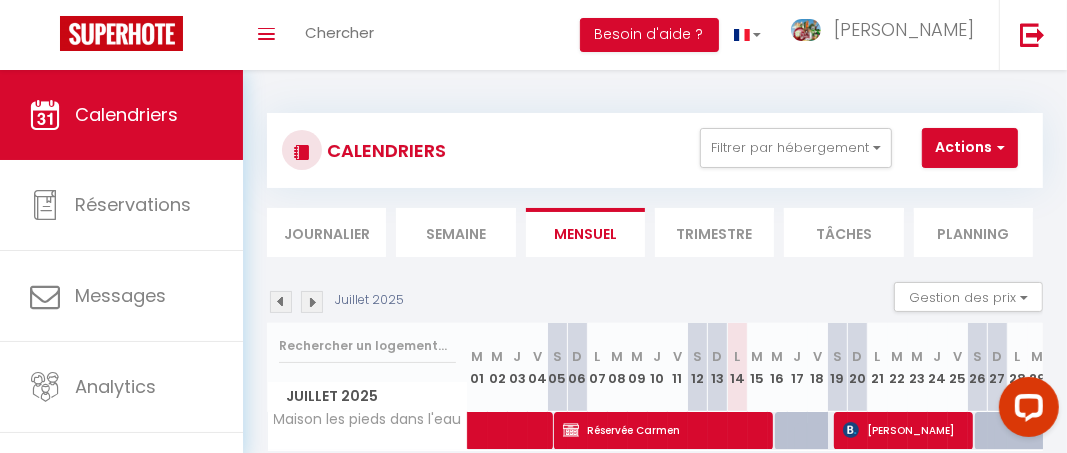 click on "Semaine" at bounding box center [455, 232] 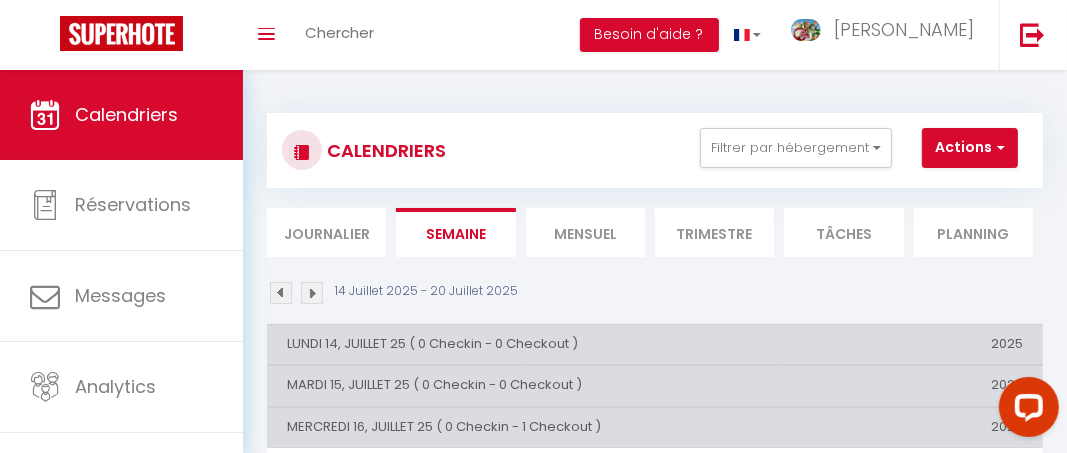 click on "Journalier" at bounding box center [326, 232] 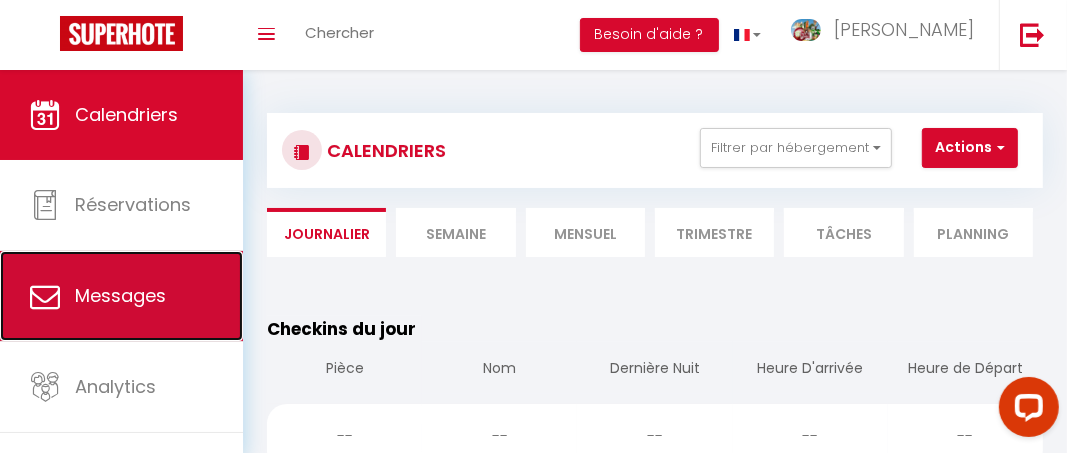 click on "Messages" at bounding box center [120, 295] 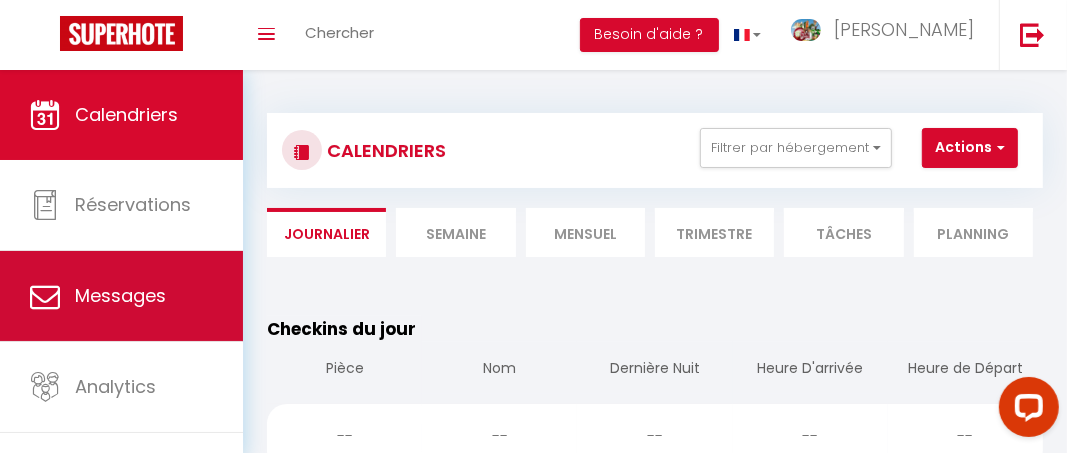 select on "message" 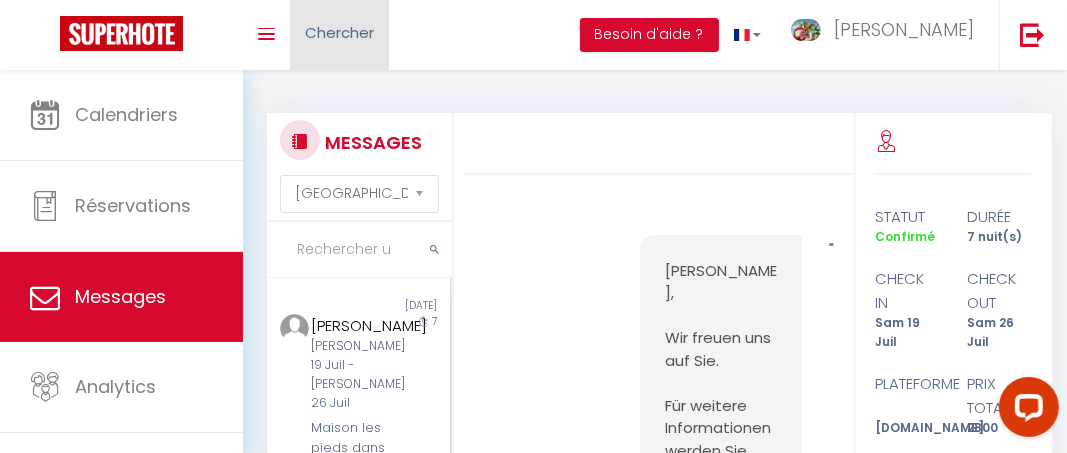 scroll, scrollTop: 5552, scrollLeft: 0, axis: vertical 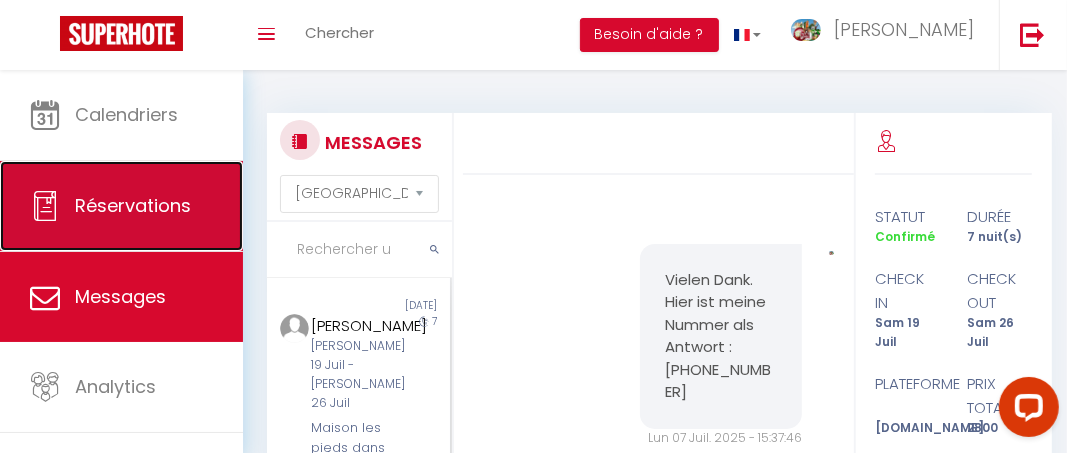 click on "Réservations" at bounding box center [133, 205] 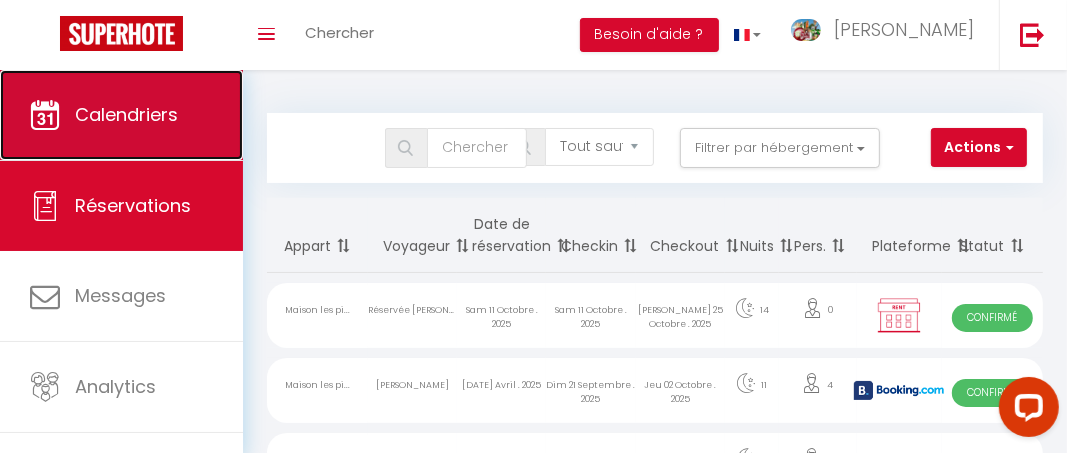 click on "Calendriers" at bounding box center [126, 114] 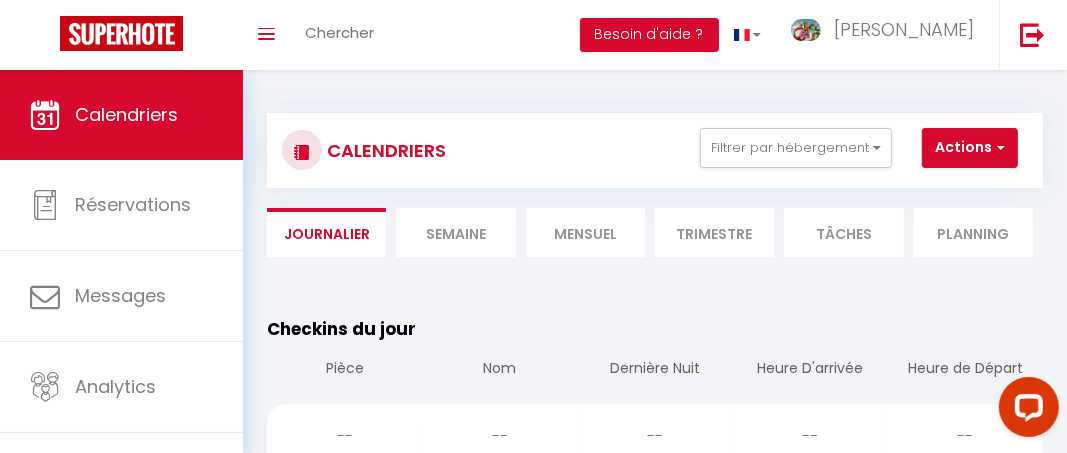 click on "Mensuel" at bounding box center [585, 232] 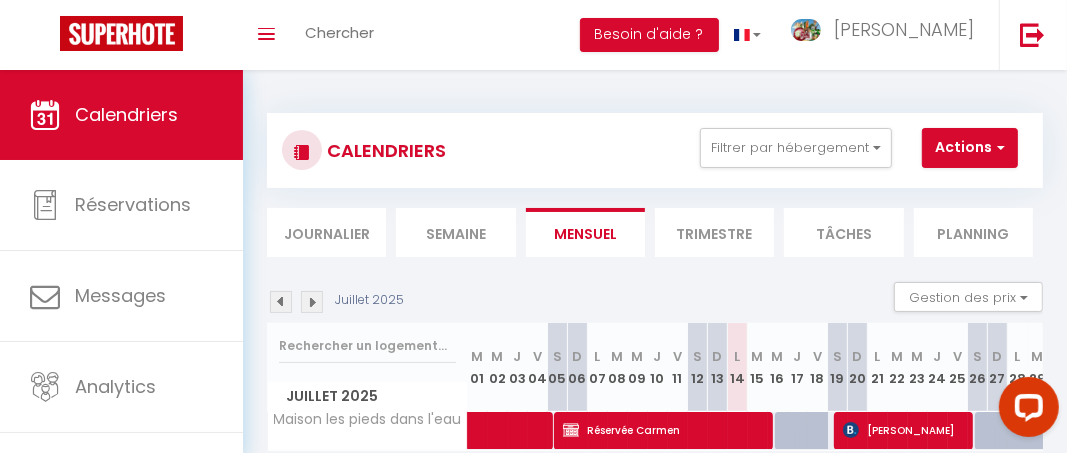 click at bounding box center [312, 302] 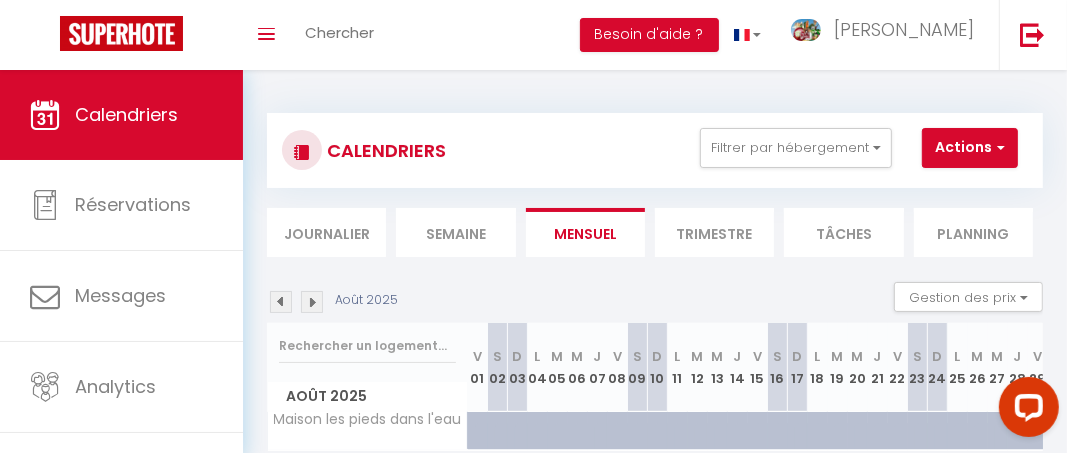click at bounding box center (312, 302) 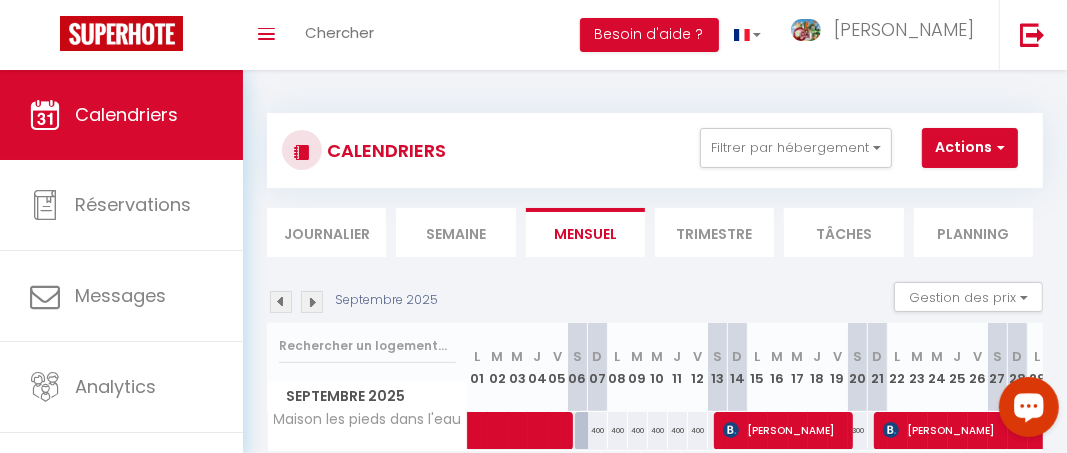 click 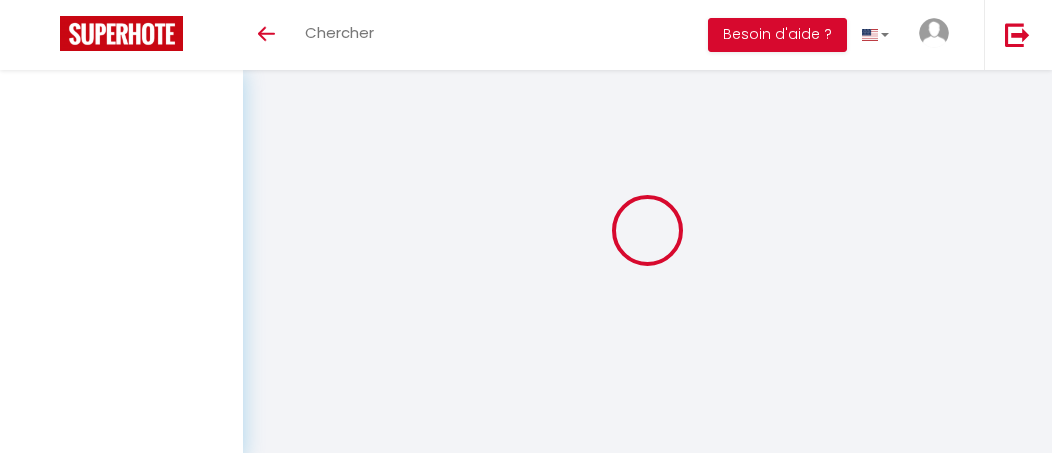 scroll, scrollTop: 0, scrollLeft: 0, axis: both 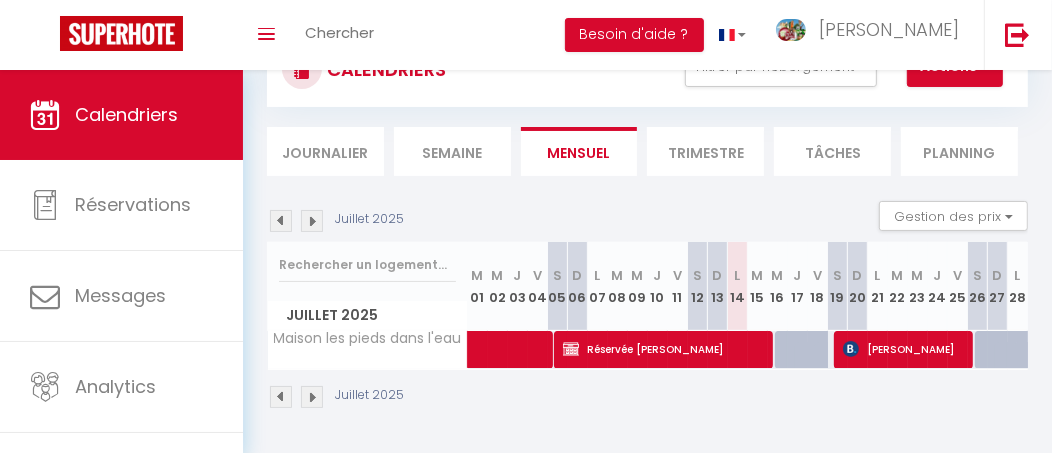 drag, startPoint x: 833, startPoint y: 286, endPoint x: 628, endPoint y: 187, distance: 227.65324 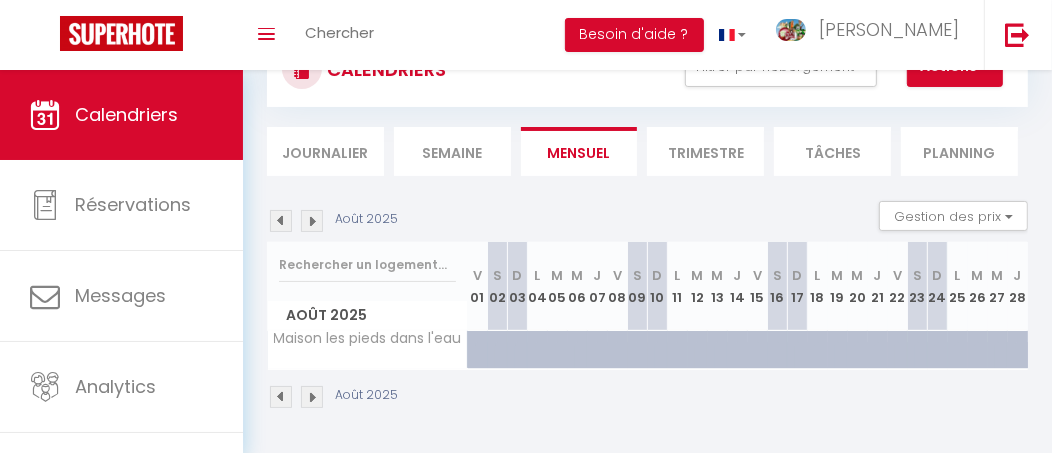 click at bounding box center [312, 221] 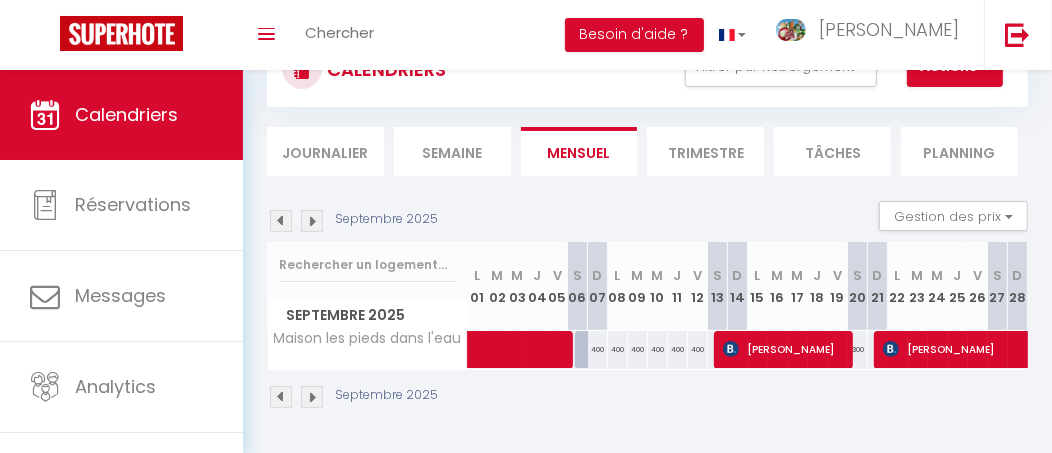 drag, startPoint x: 298, startPoint y: 213, endPoint x: 309, endPoint y: 209, distance: 11.7046995 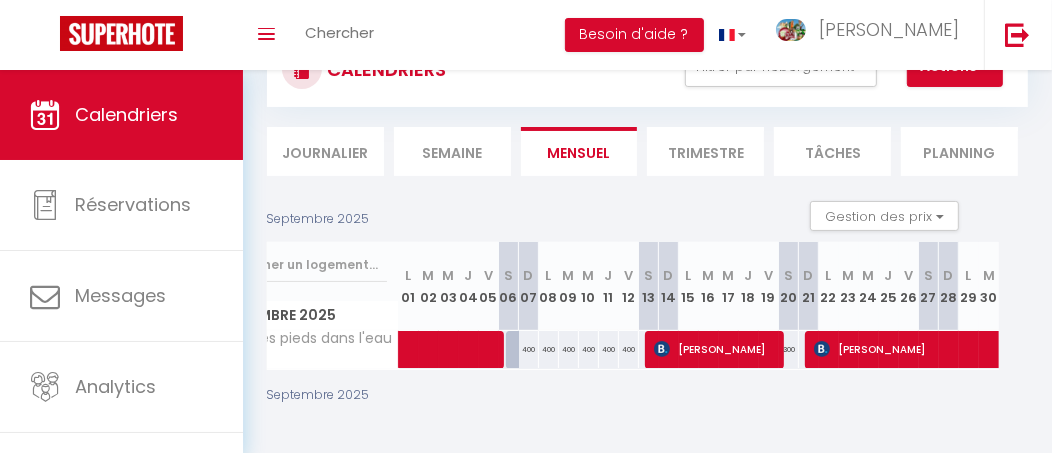 scroll, scrollTop: 0, scrollLeft: 0, axis: both 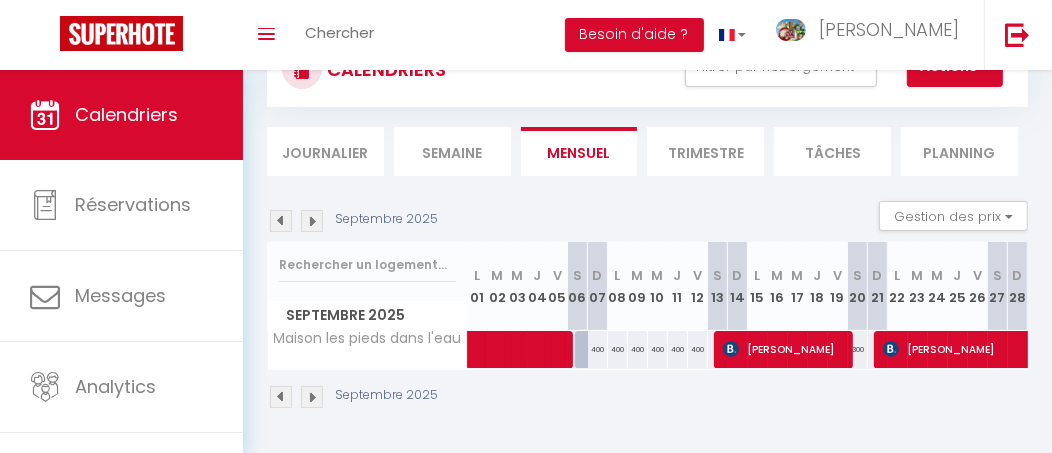 click at bounding box center (312, 221) 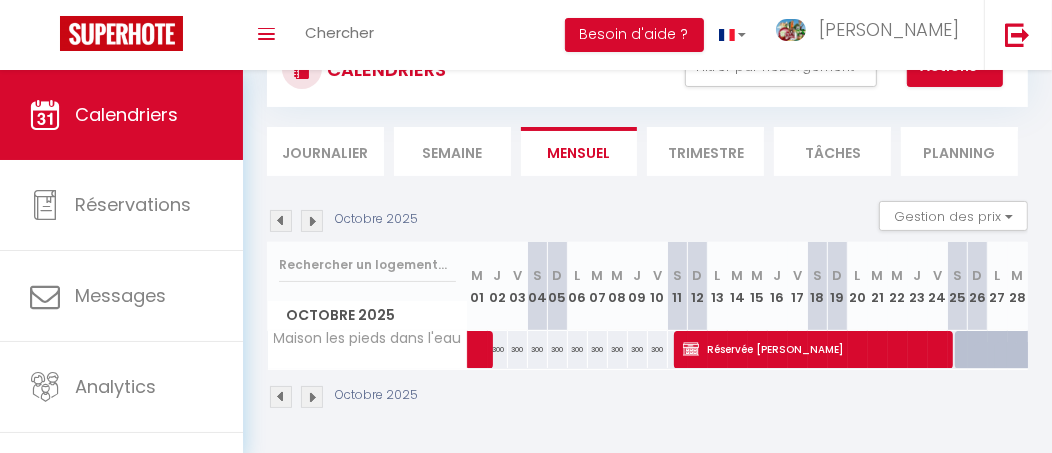 click at bounding box center [312, 221] 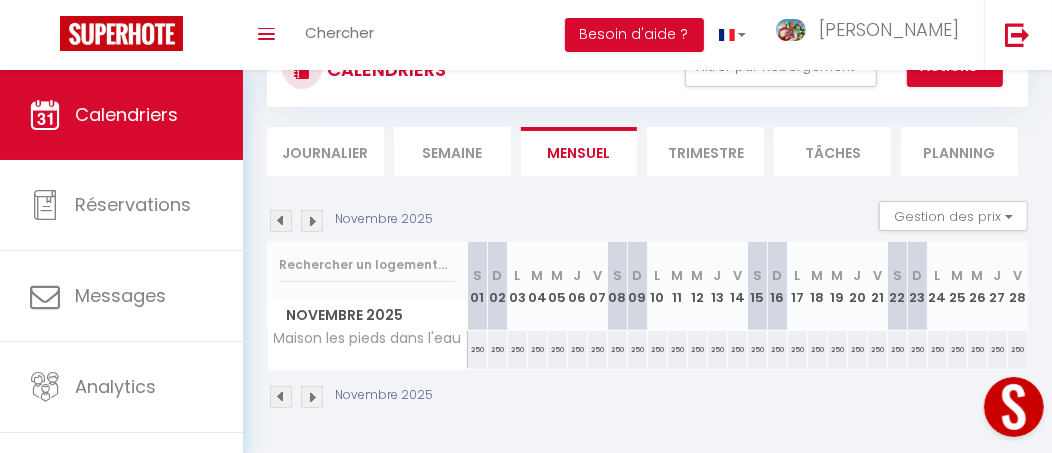 click on "S
01" at bounding box center [478, 286] 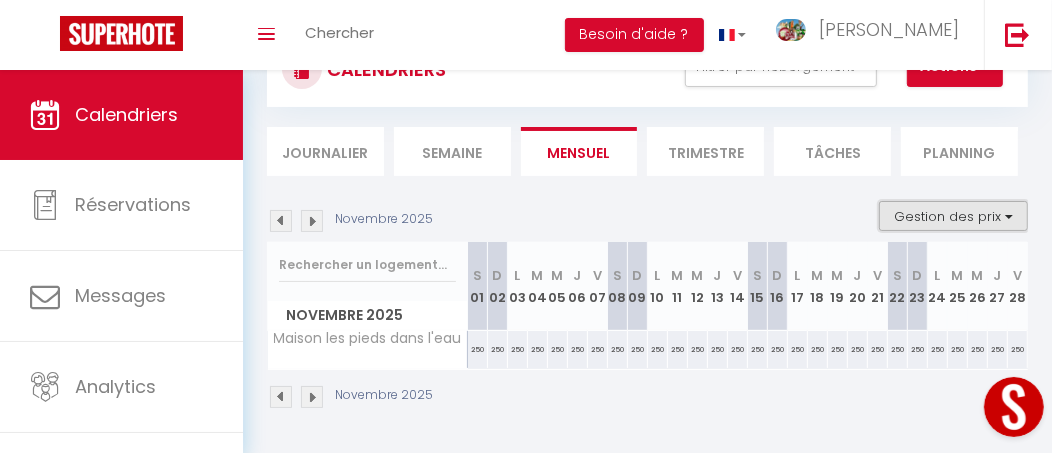 click on "Gestion des prix" at bounding box center (953, 216) 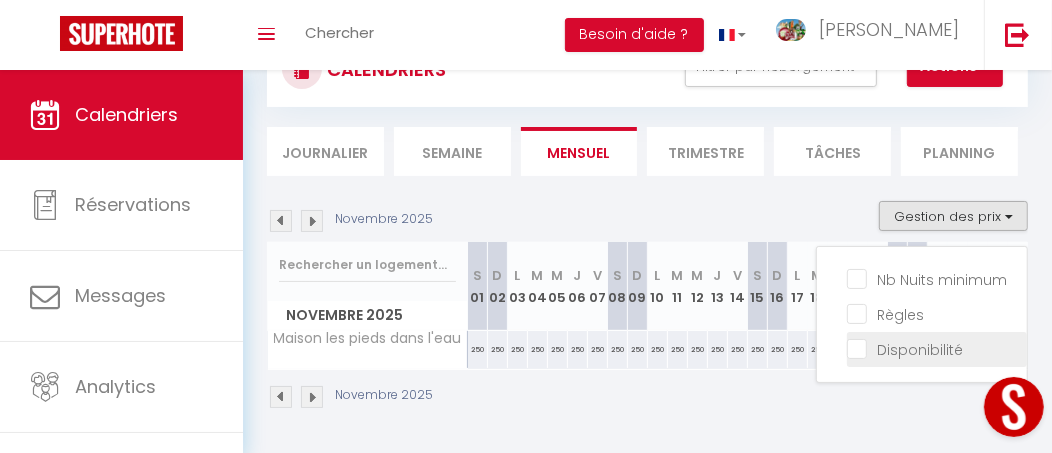 click on "Disponibilité" at bounding box center [937, 348] 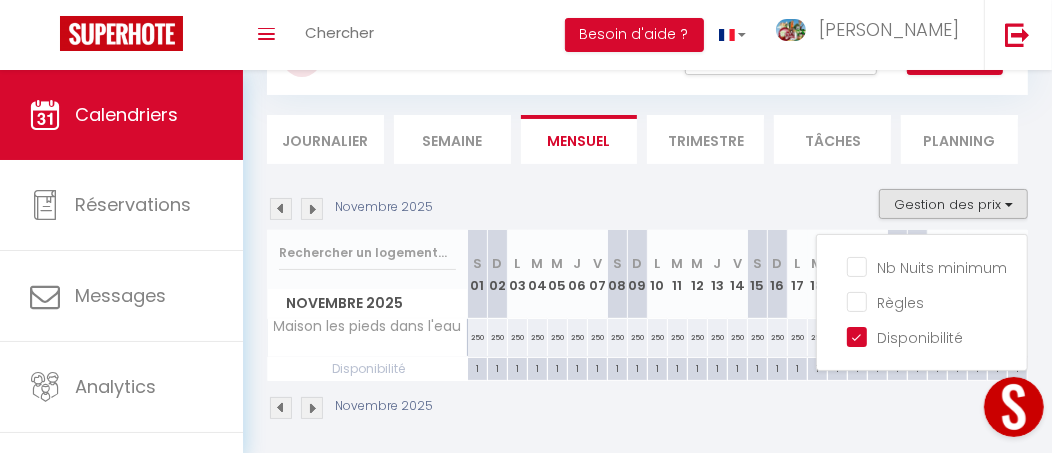 click on "1" at bounding box center [477, 367] 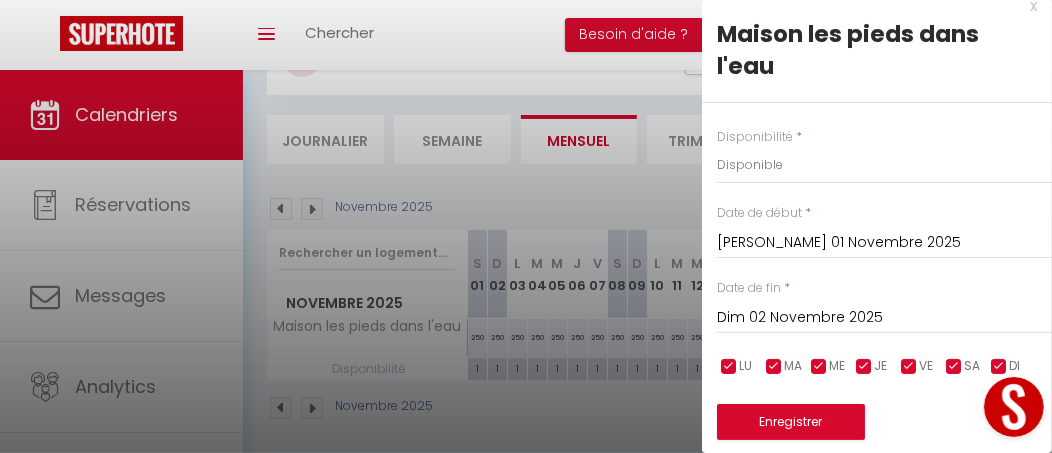 scroll, scrollTop: 0, scrollLeft: 0, axis: both 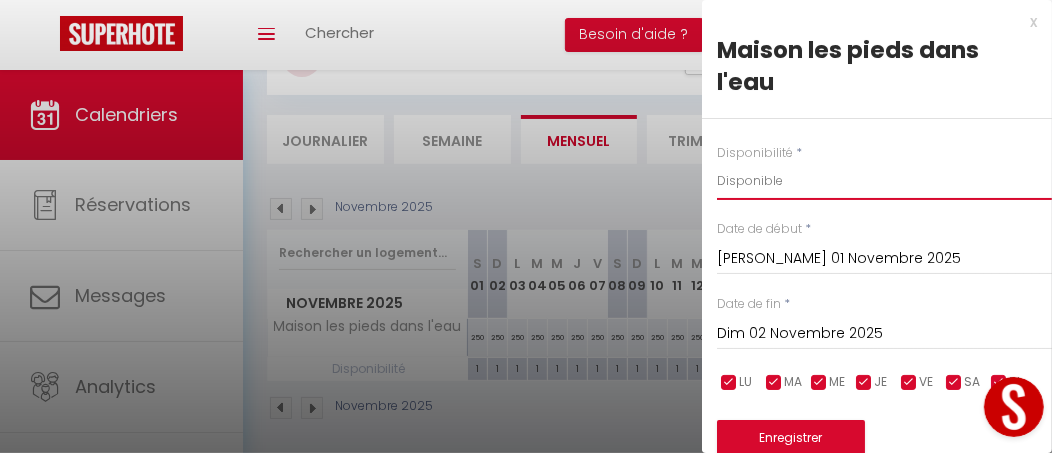 click on "Disponible
Indisponible" at bounding box center (884, 181) 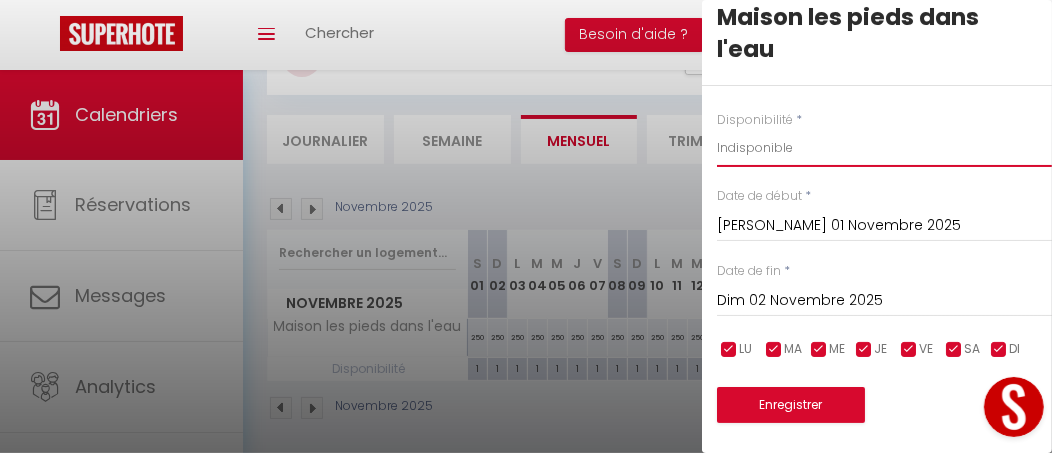 scroll, scrollTop: 46, scrollLeft: 0, axis: vertical 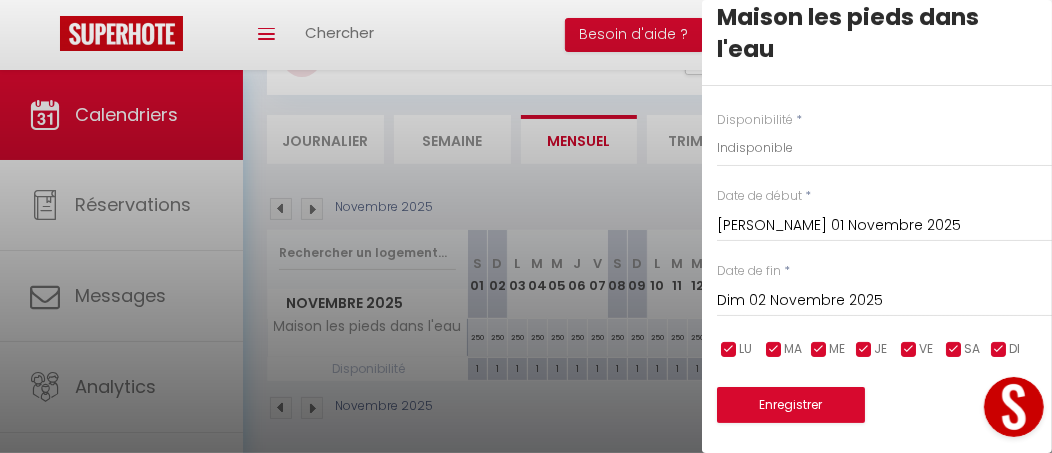 click on "Dim 02 Novembre 2025" at bounding box center (884, 301) 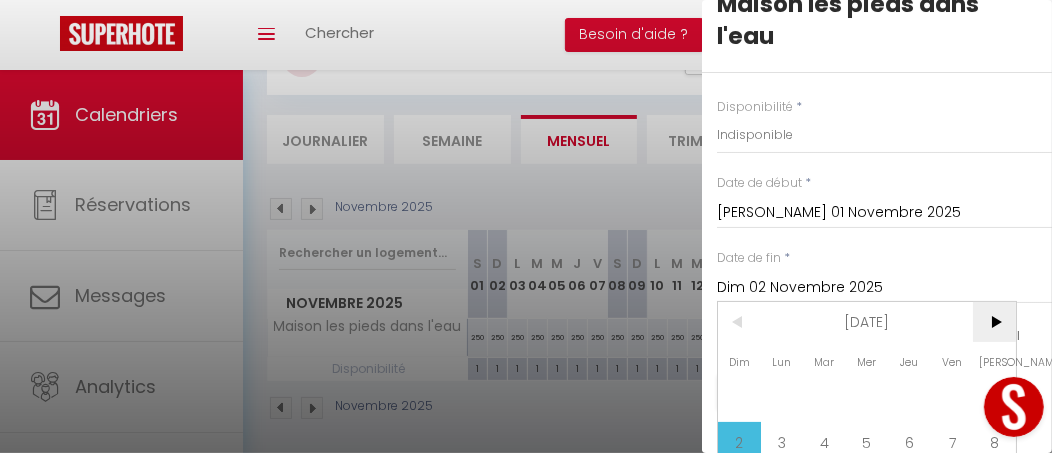 click on ">" at bounding box center (994, 322) 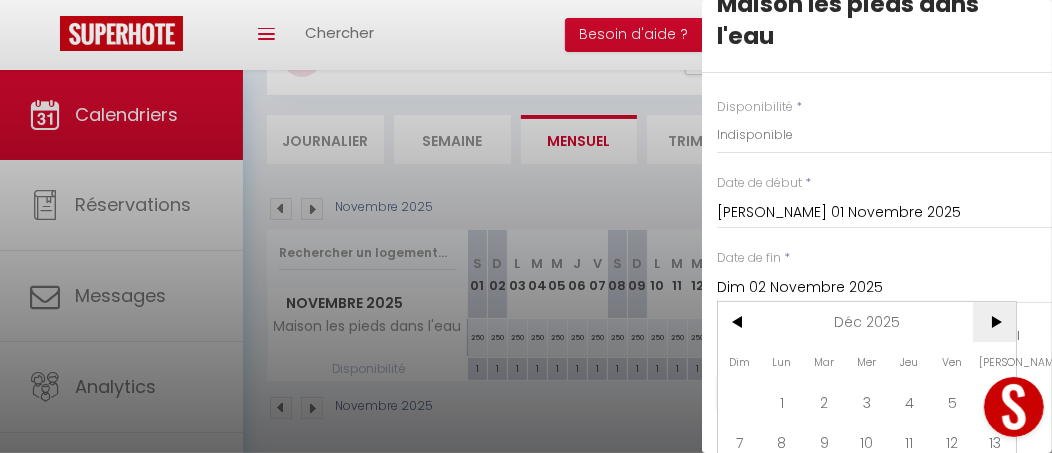 click on ">" at bounding box center [994, 322] 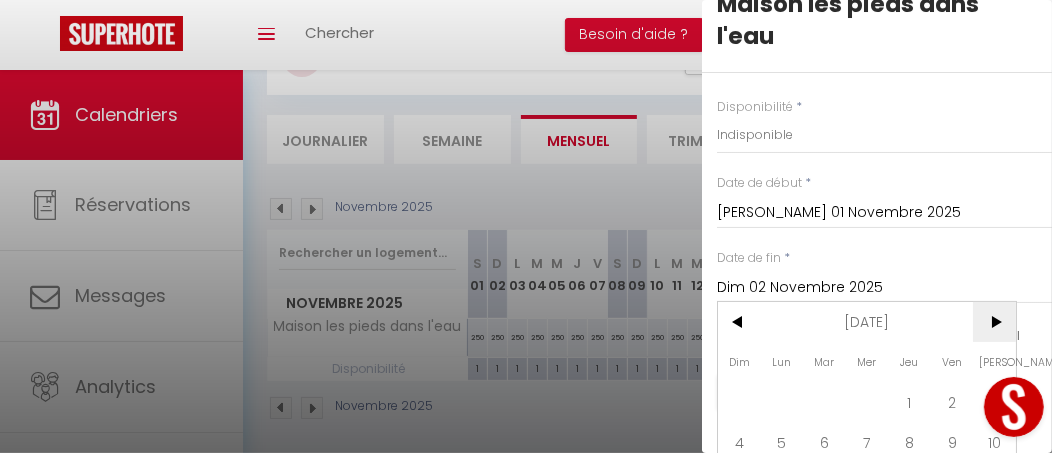 click on ">" at bounding box center (994, 322) 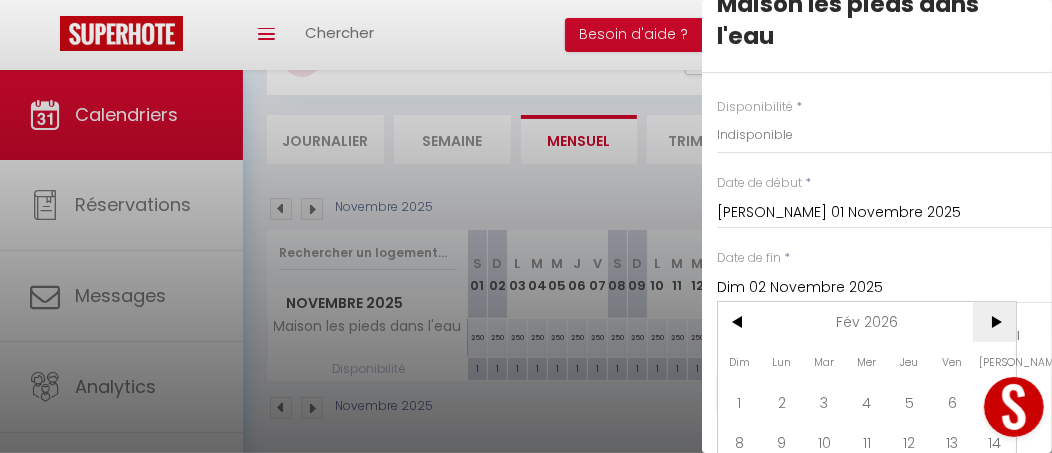 click on ">" at bounding box center (994, 322) 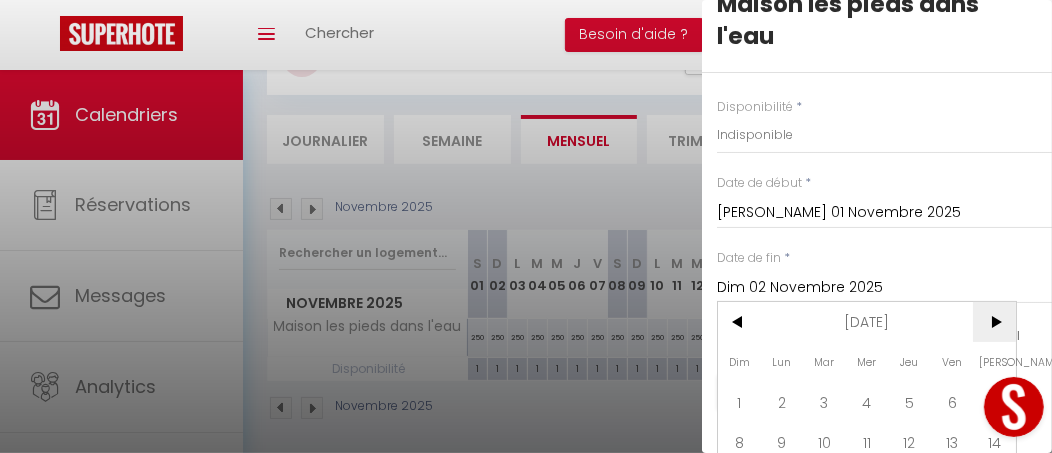 click on ">" at bounding box center (994, 322) 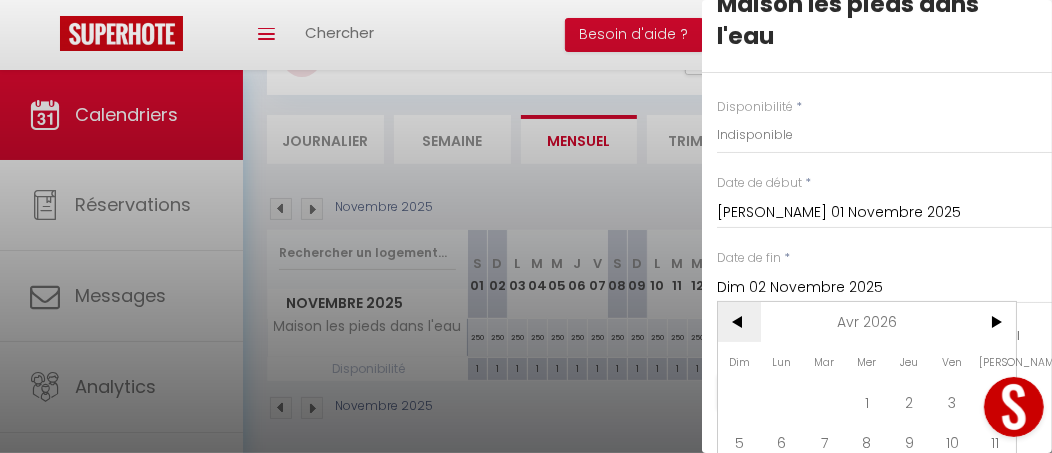 click on "<" at bounding box center (739, 322) 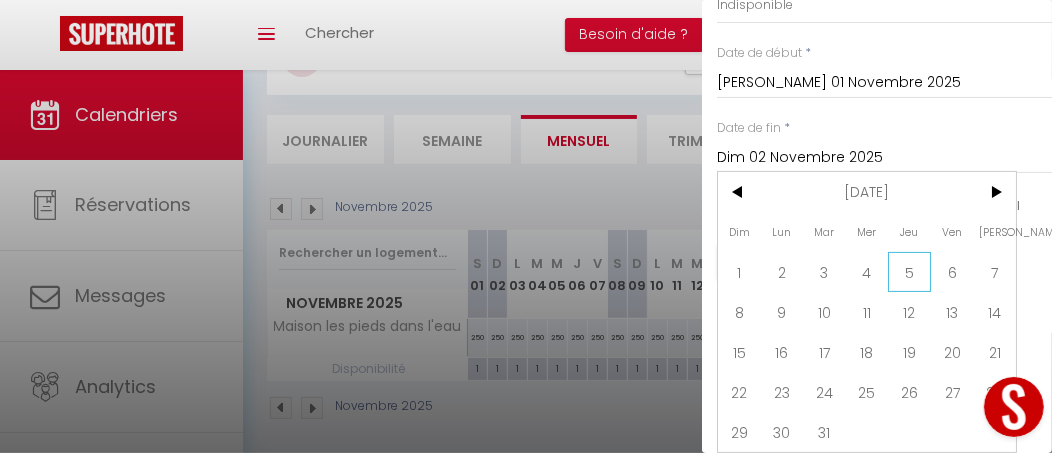 scroll, scrollTop: 188, scrollLeft: 0, axis: vertical 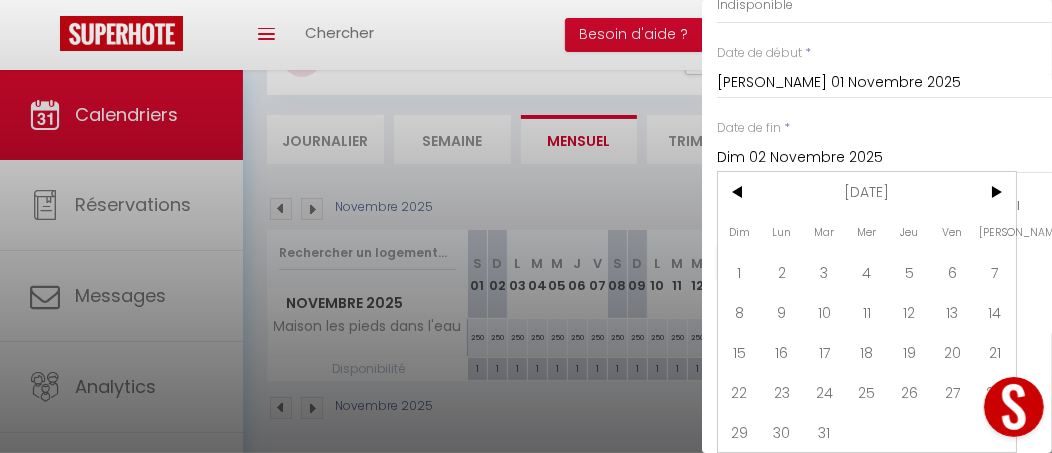 click on "Dim 02 Novembre 2025" at bounding box center (884, 158) 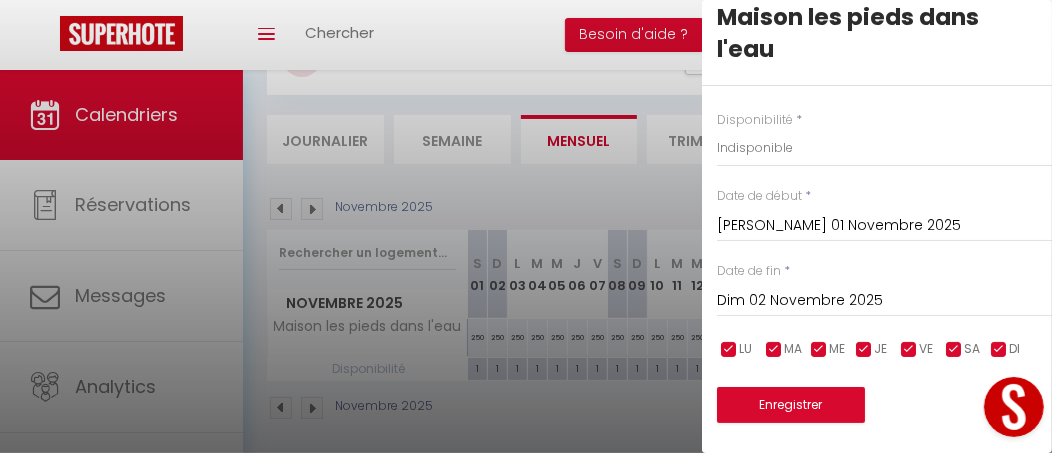 click on "Dim 02 Novembre 2025" at bounding box center (884, 301) 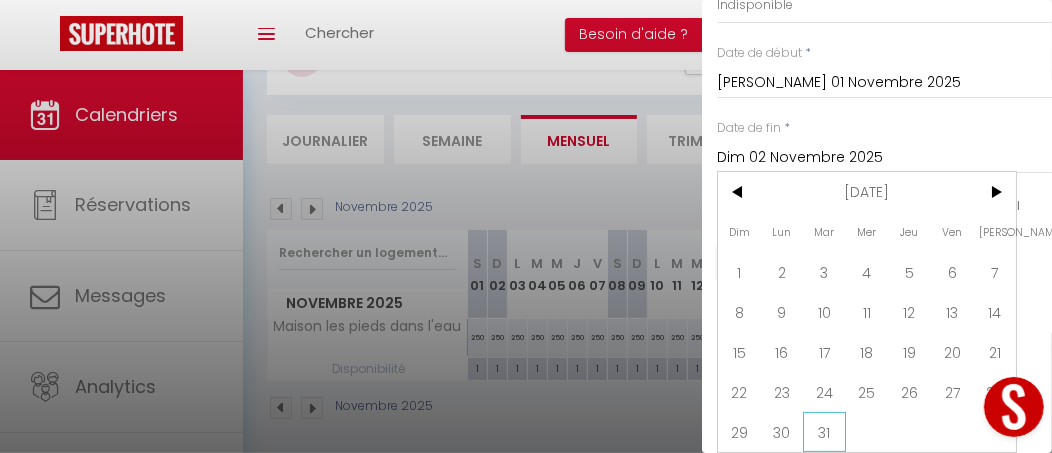 click on "31" at bounding box center [824, 432] 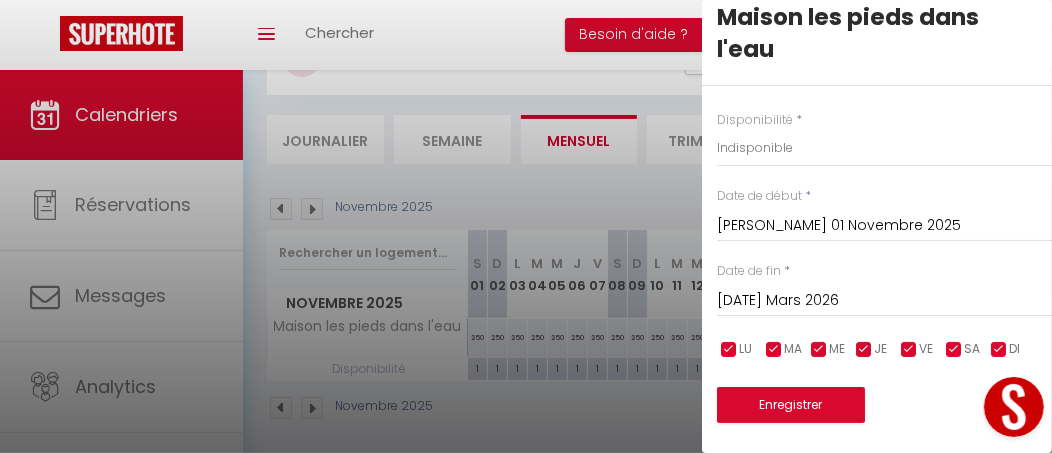 scroll, scrollTop: 46, scrollLeft: 0, axis: vertical 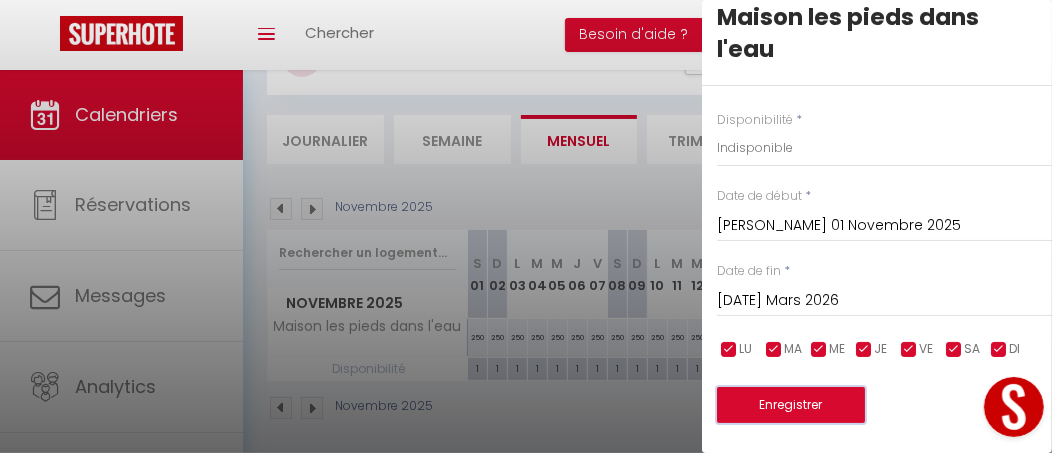 click on "Enregistrer" at bounding box center [791, 405] 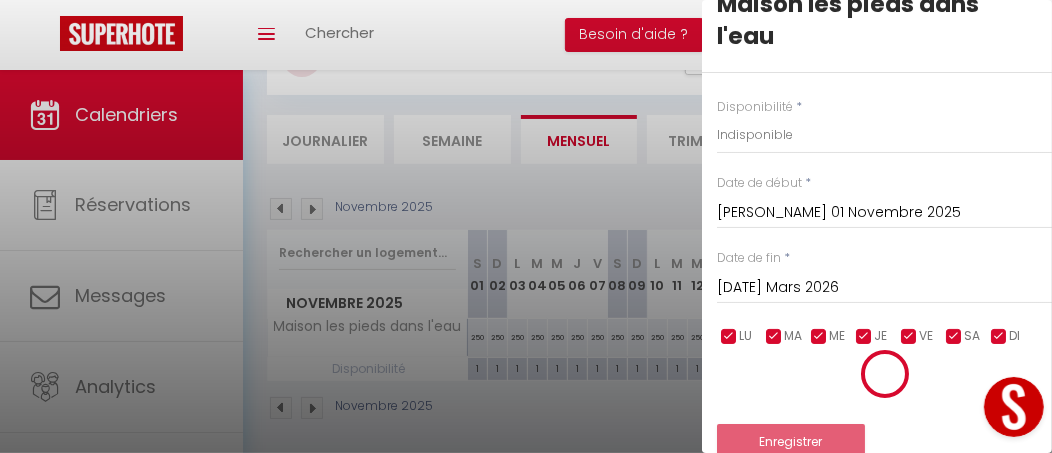 scroll, scrollTop: 93, scrollLeft: 0, axis: vertical 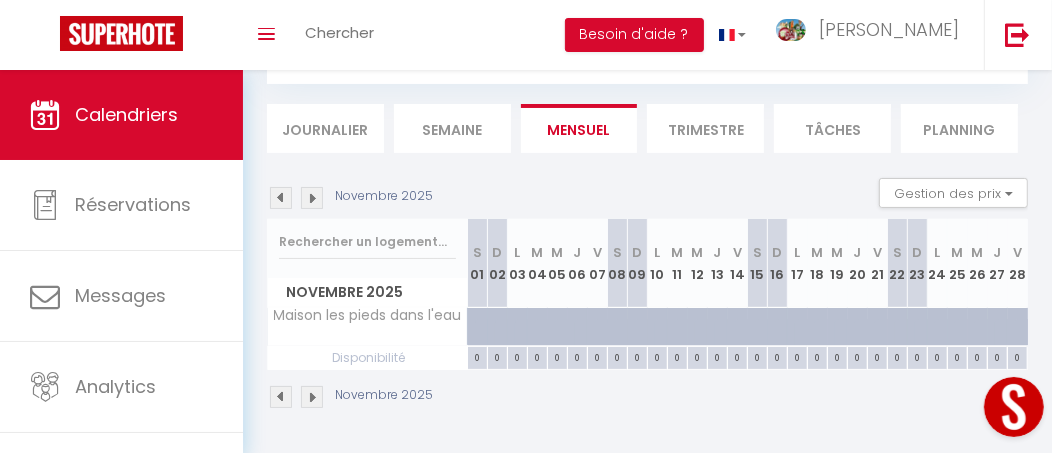 click at bounding box center (281, 198) 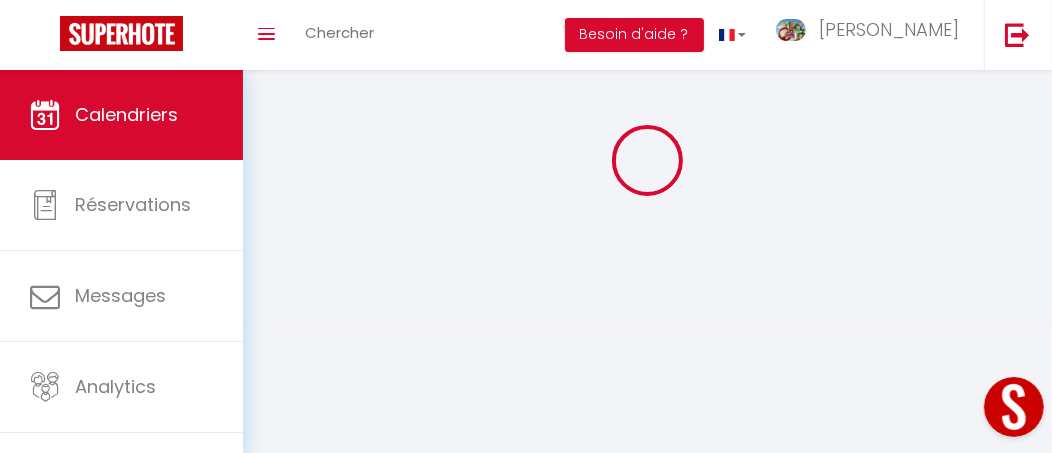 scroll, scrollTop: 116, scrollLeft: 0, axis: vertical 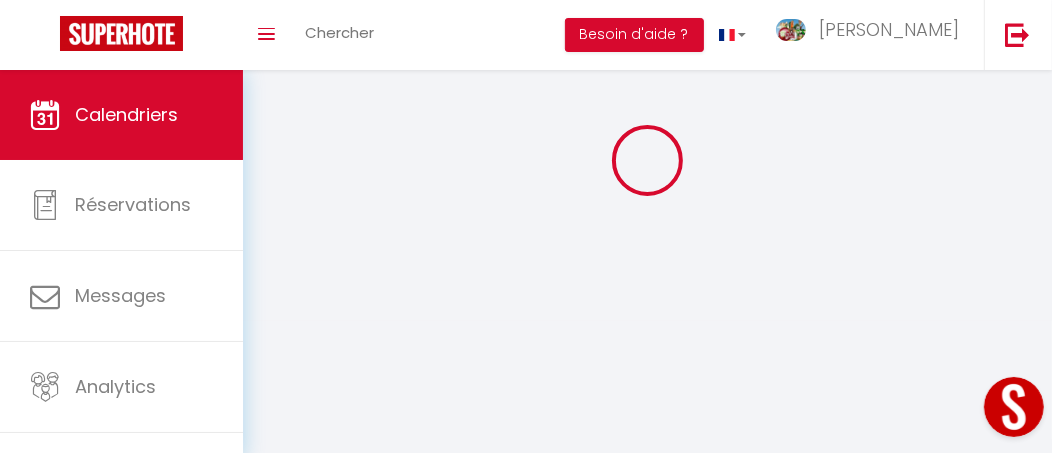 select on "0" 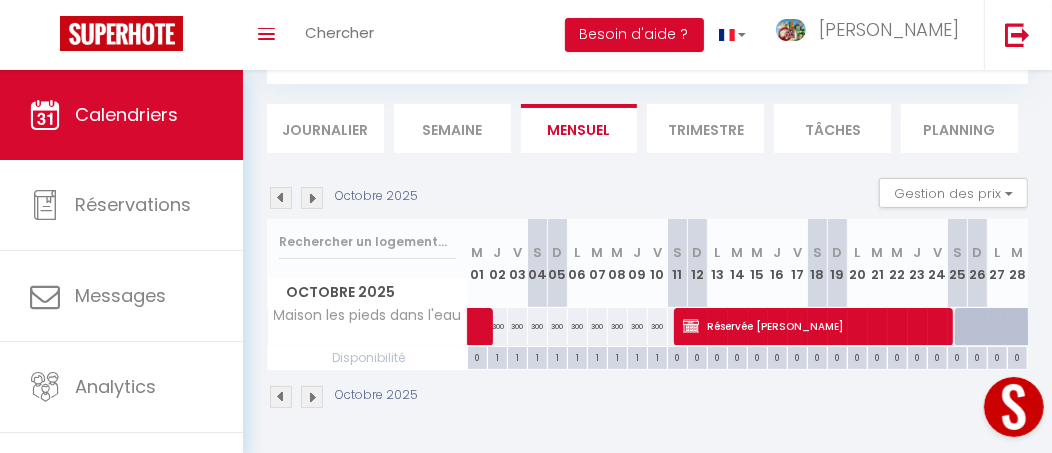 click at bounding box center [312, 198] 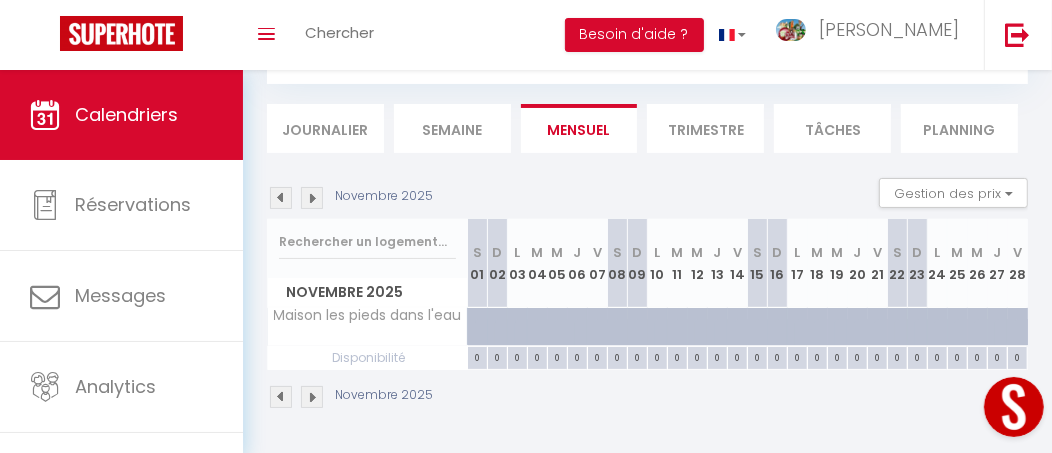 click at bounding box center (312, 198) 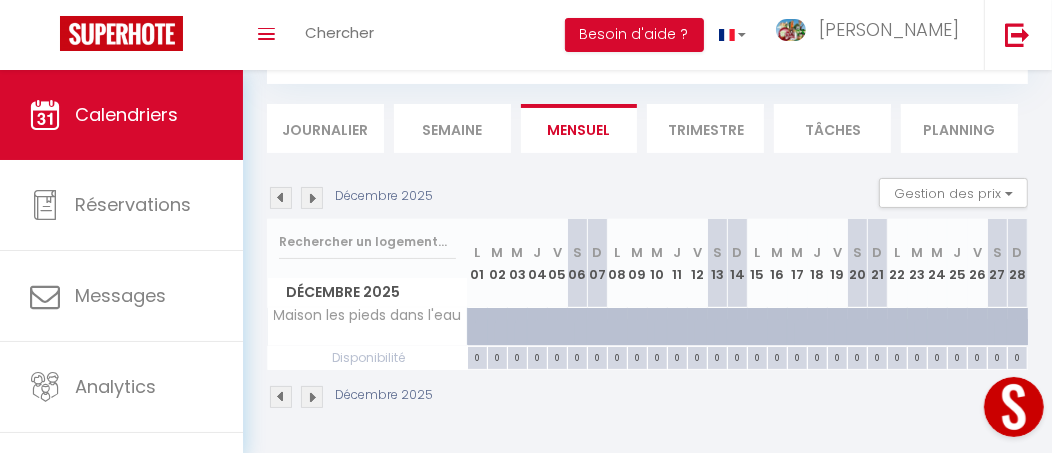 click at bounding box center [312, 198] 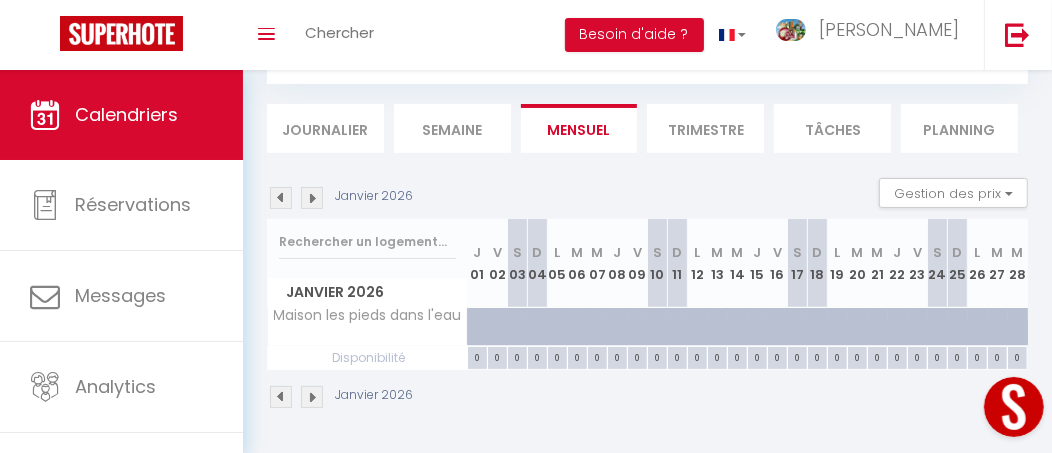 click at bounding box center [312, 198] 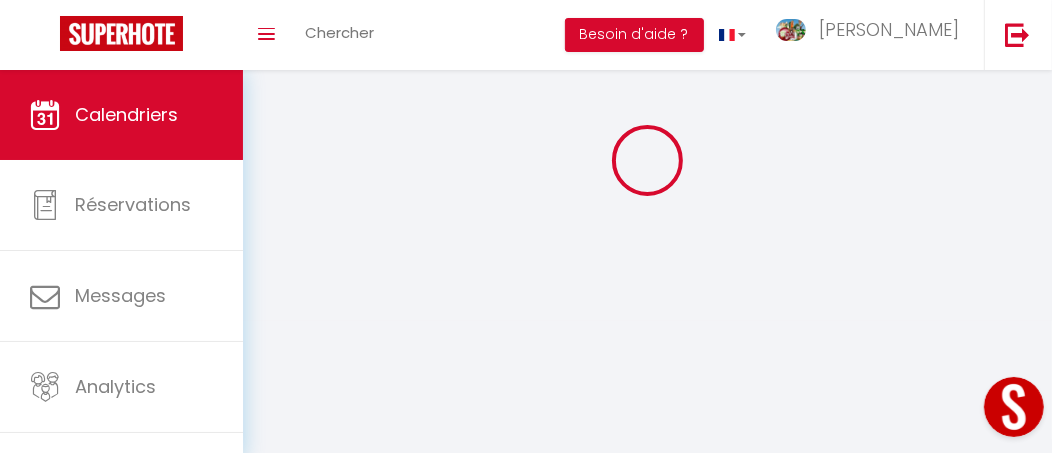 select on "0" 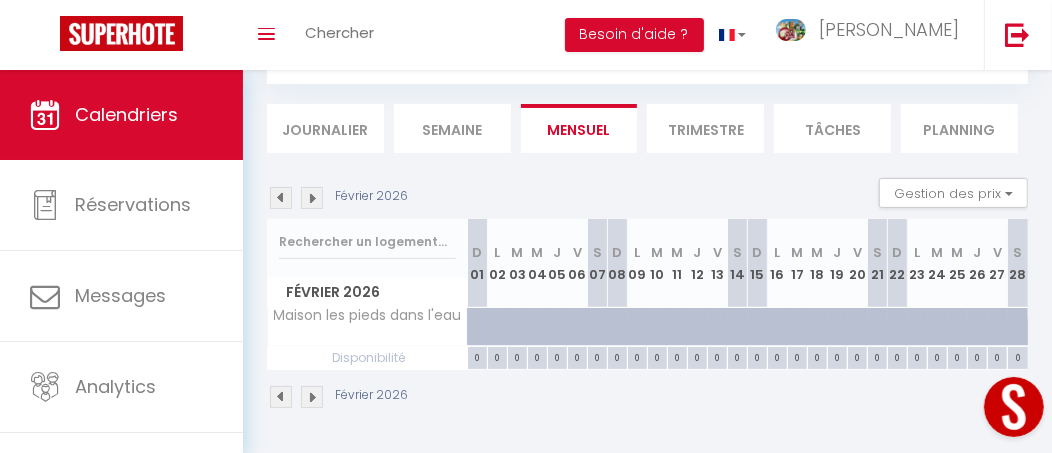 click at bounding box center [312, 198] 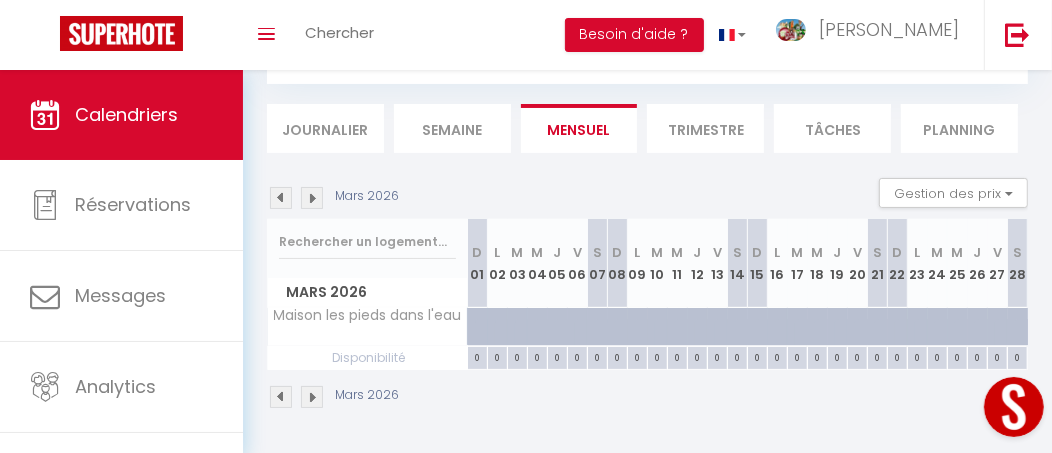 click at bounding box center (312, 198) 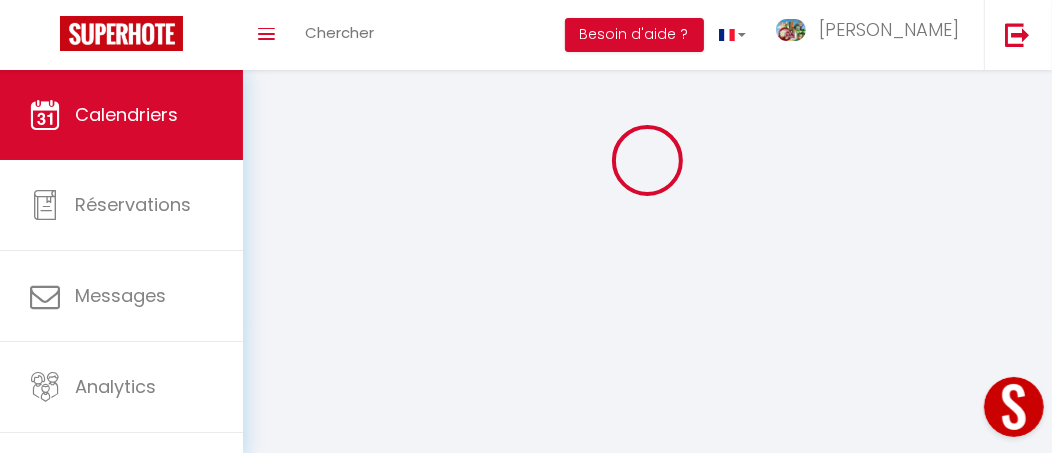 select on "0" 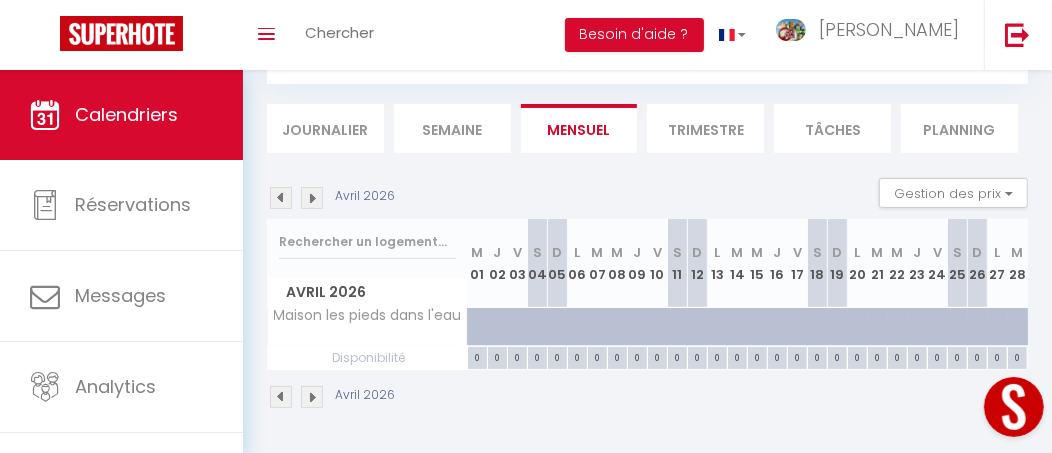 click at bounding box center [312, 198] 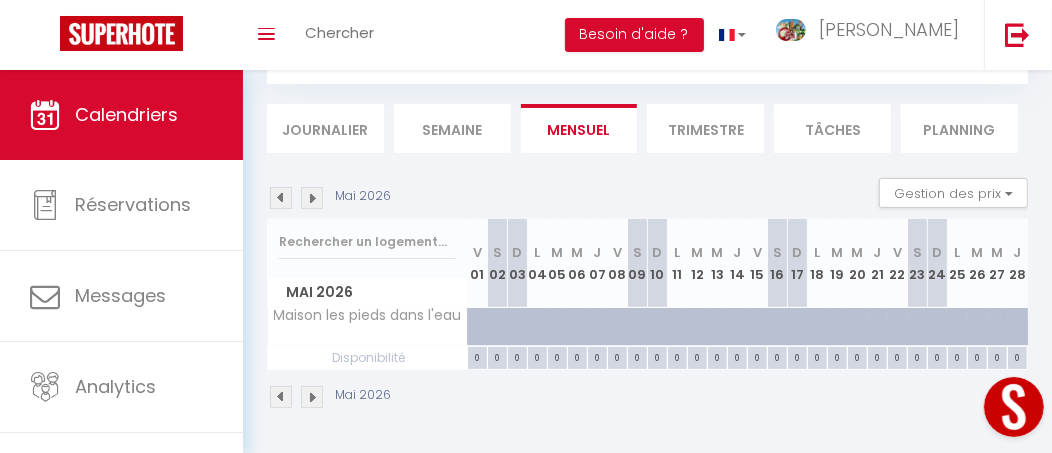 click at bounding box center [312, 198] 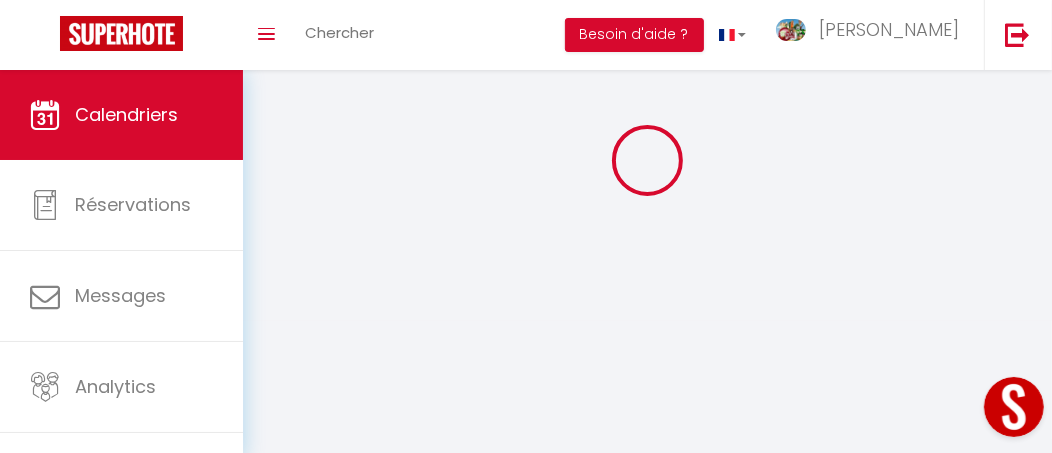 select on "0" 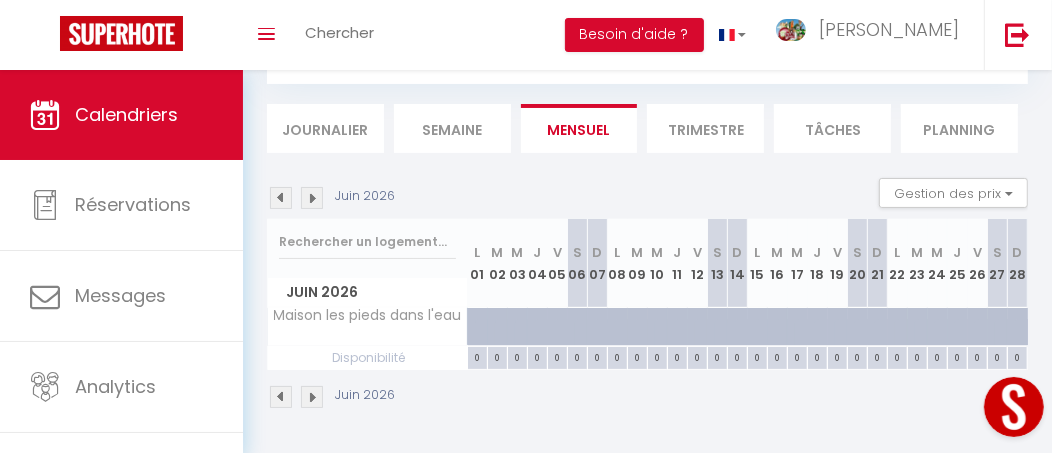 click at bounding box center [281, 198] 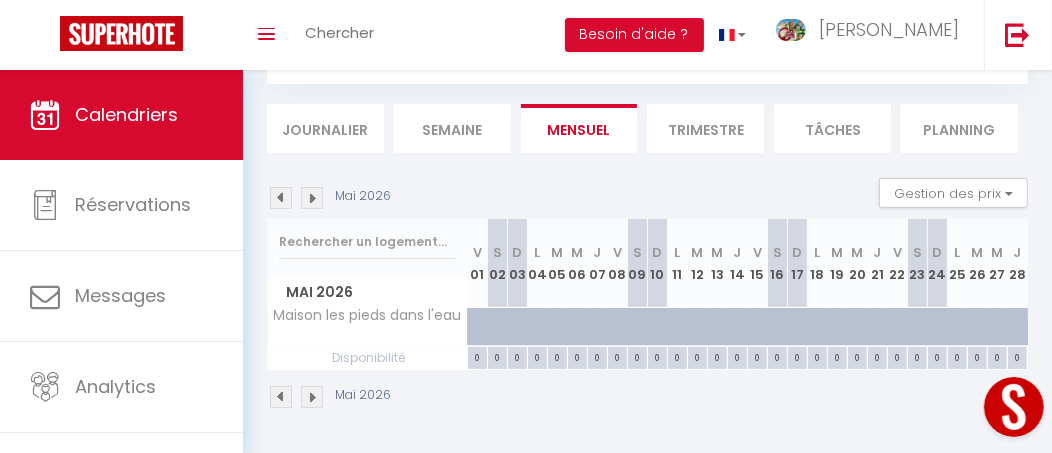 click at bounding box center [281, 198] 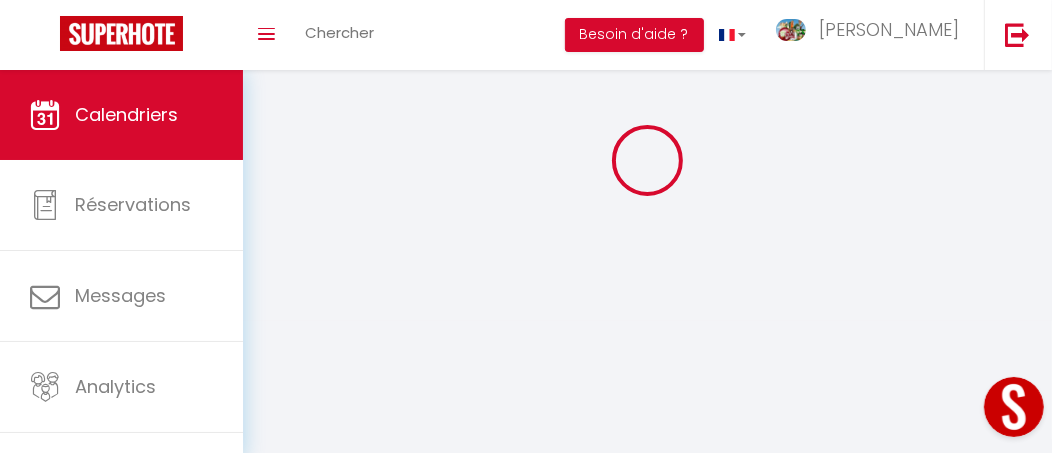 select on "0" 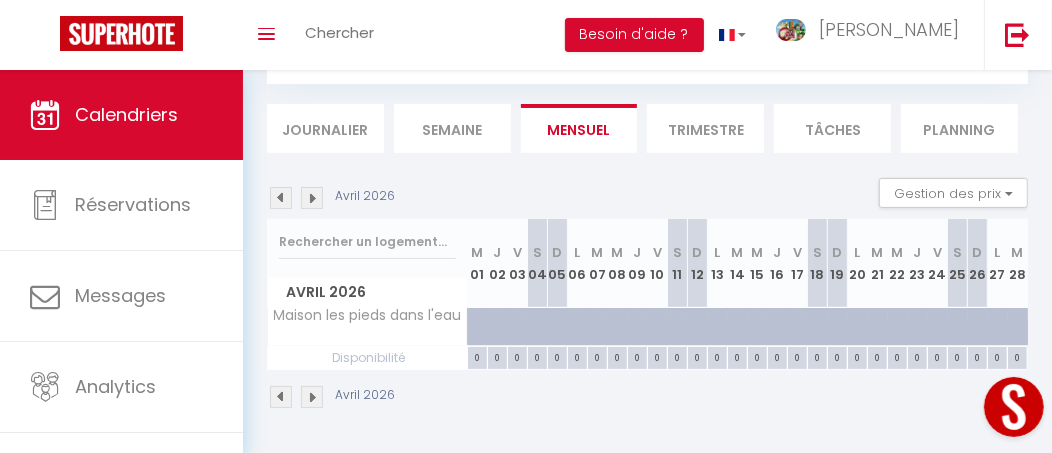 click at bounding box center (281, 198) 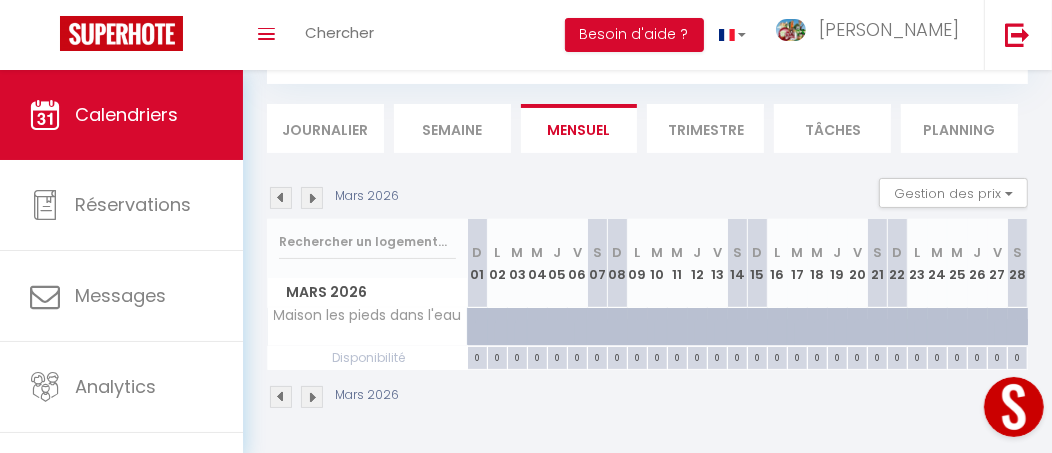 click at bounding box center [281, 198] 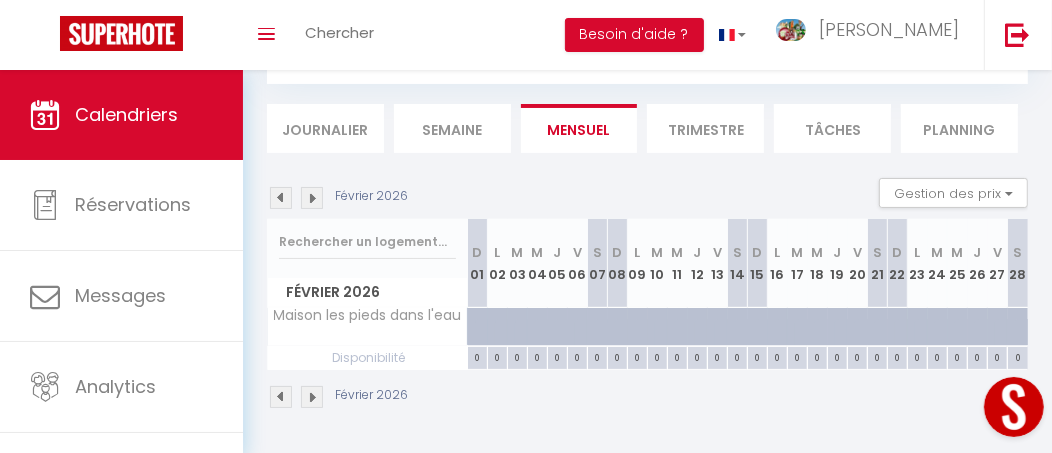 click at bounding box center (281, 198) 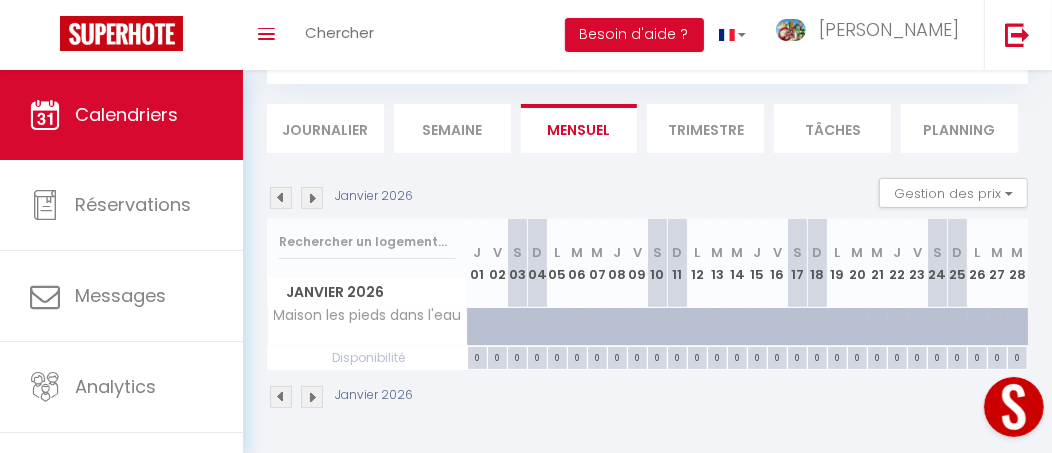 click at bounding box center [281, 198] 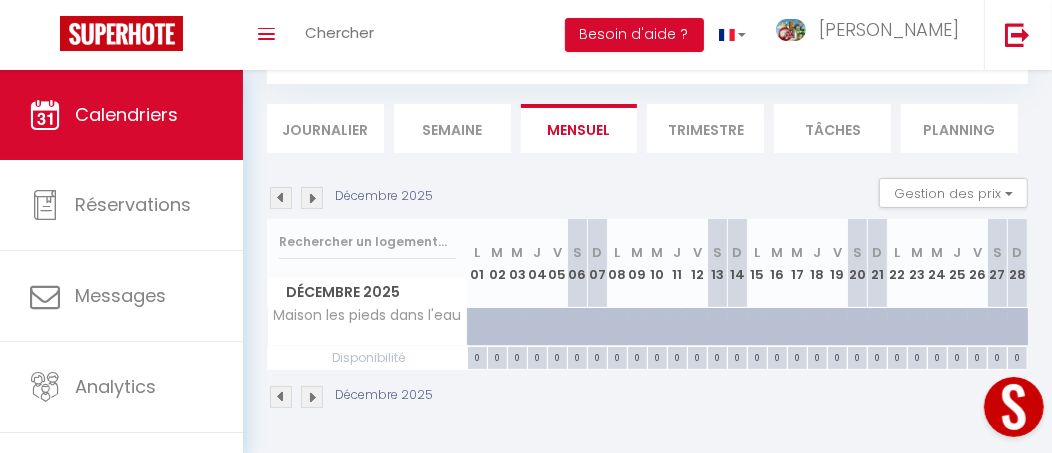 click at bounding box center [281, 198] 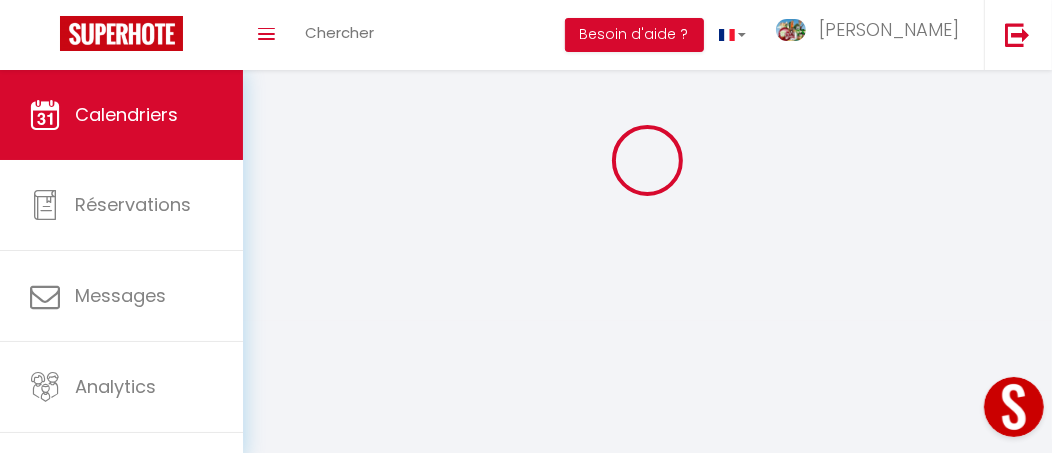 select on "0" 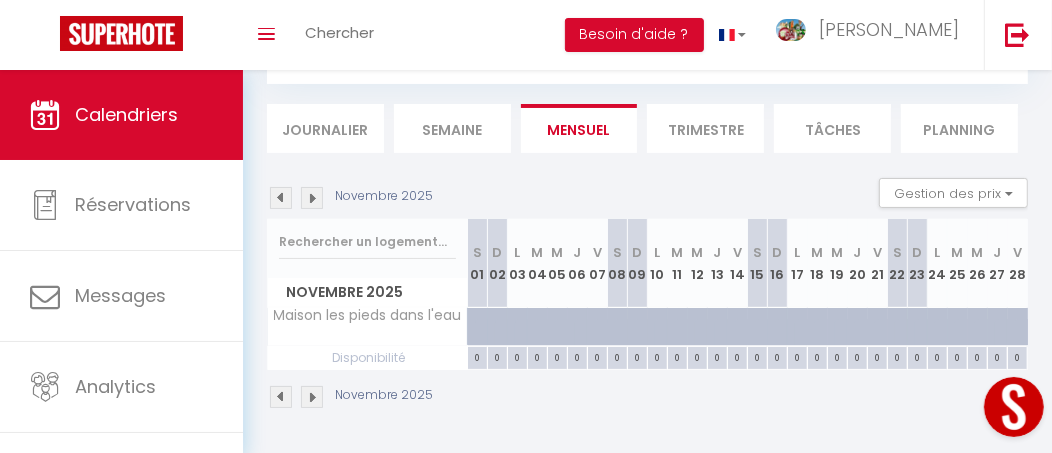 click at bounding box center (281, 198) 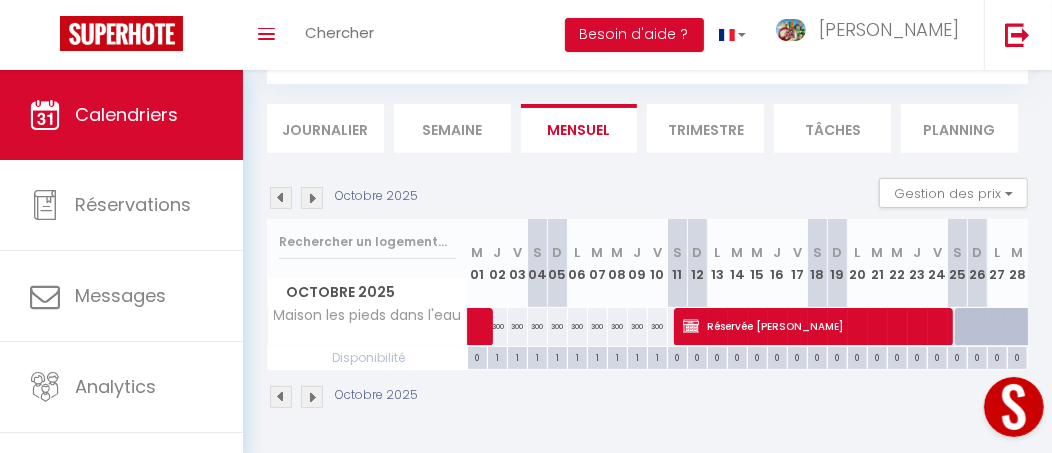 click at bounding box center (281, 198) 